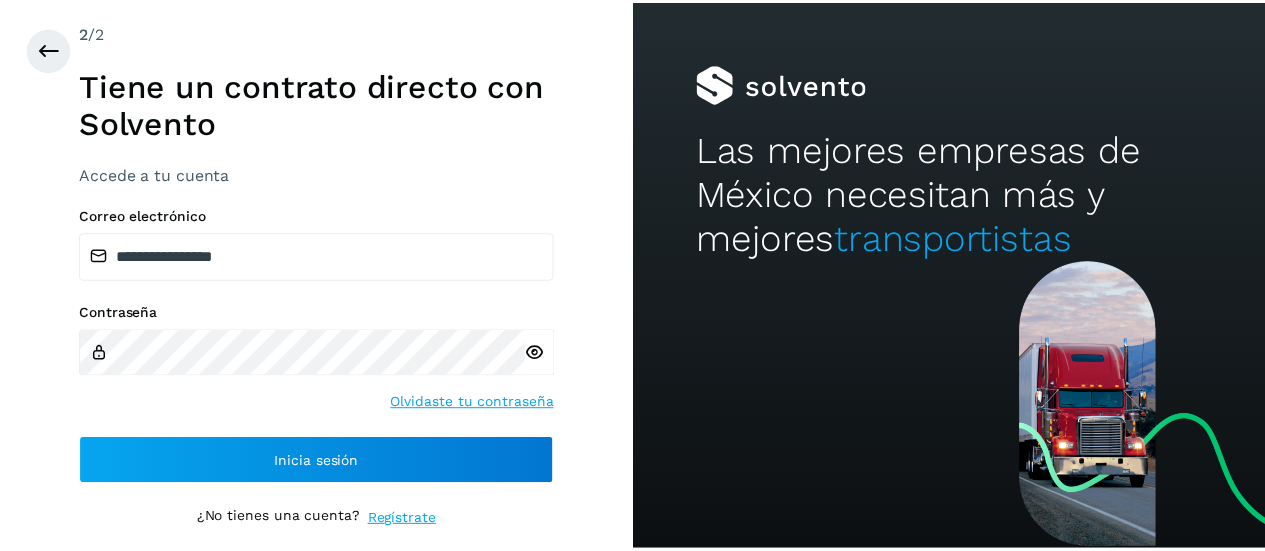 scroll, scrollTop: 0, scrollLeft: 0, axis: both 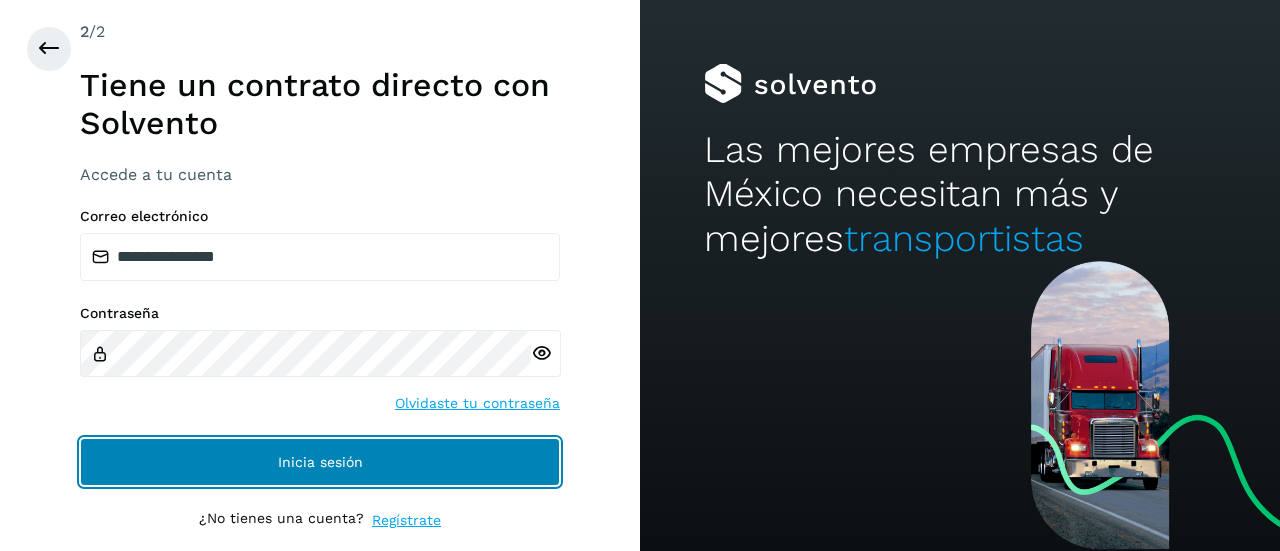 click on "Inicia sesión" at bounding box center [320, 462] 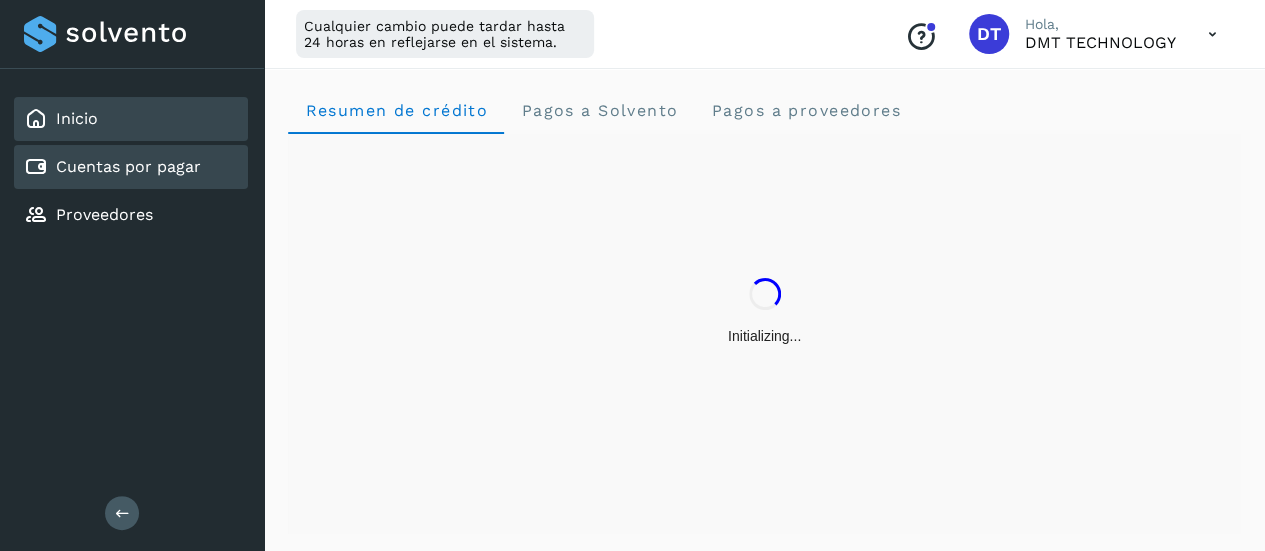 click on "Cuentas por pagar" at bounding box center (128, 166) 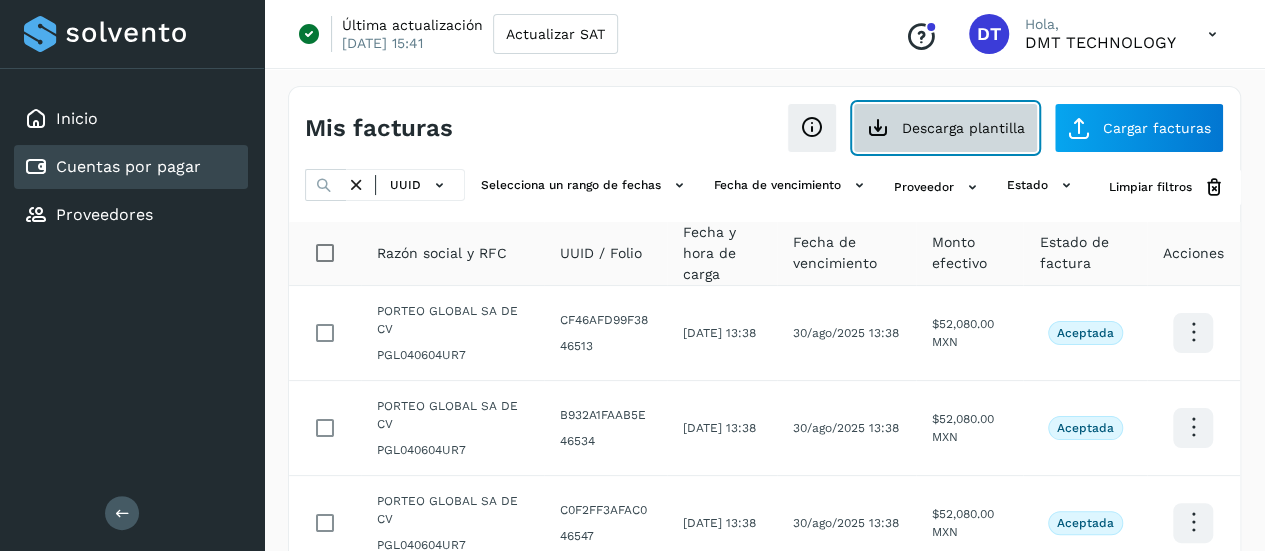 click on "Descarga plantilla" 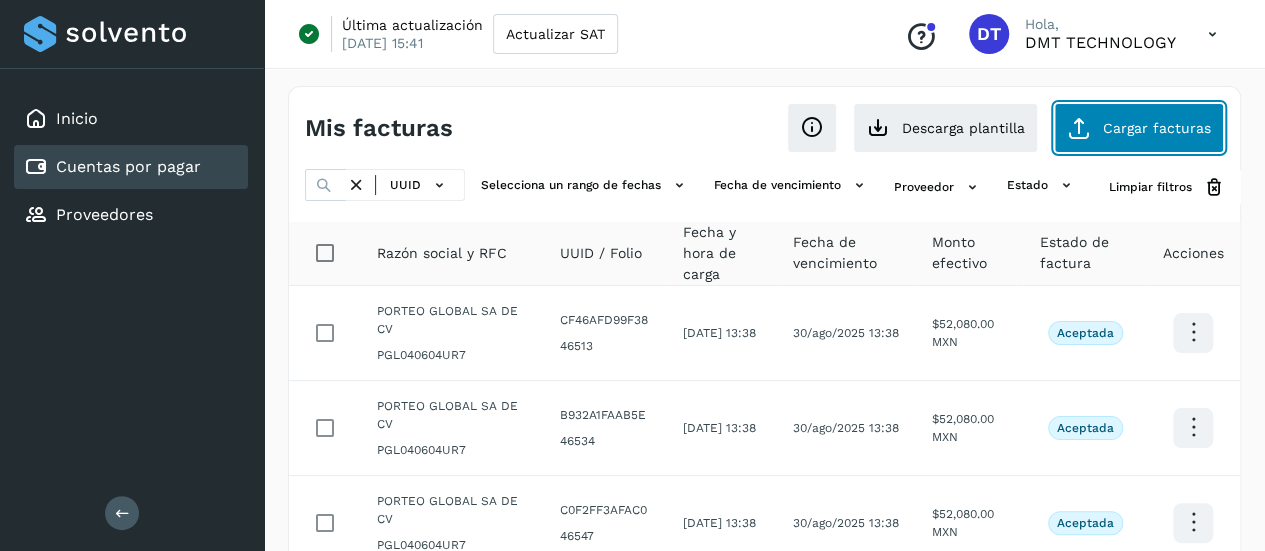 click on "Cargar facturas" 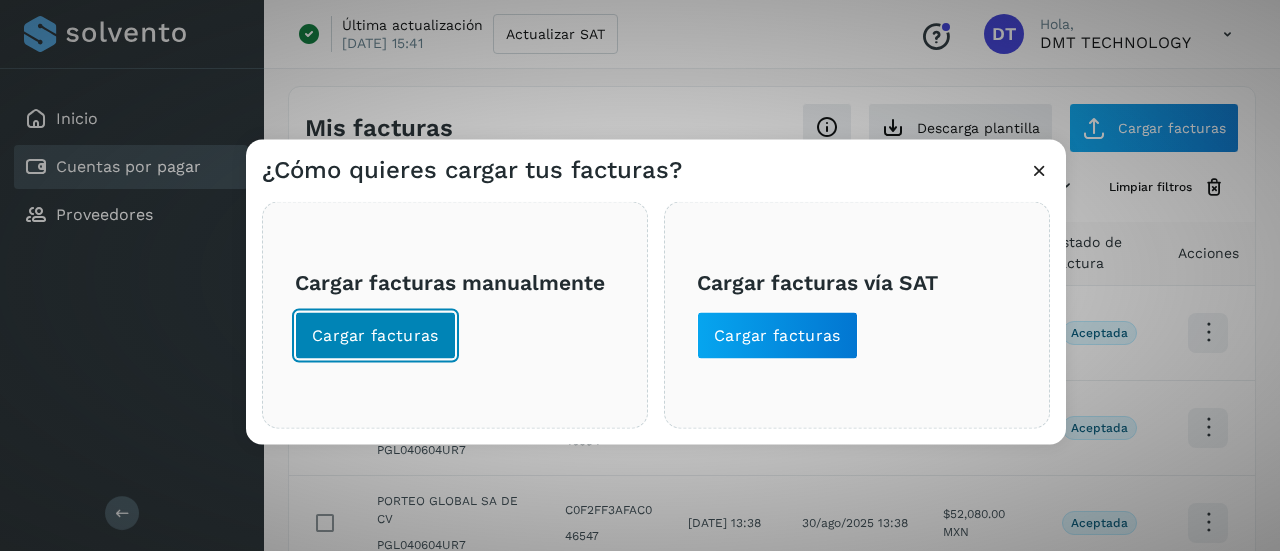 click on "Cargar facturas" 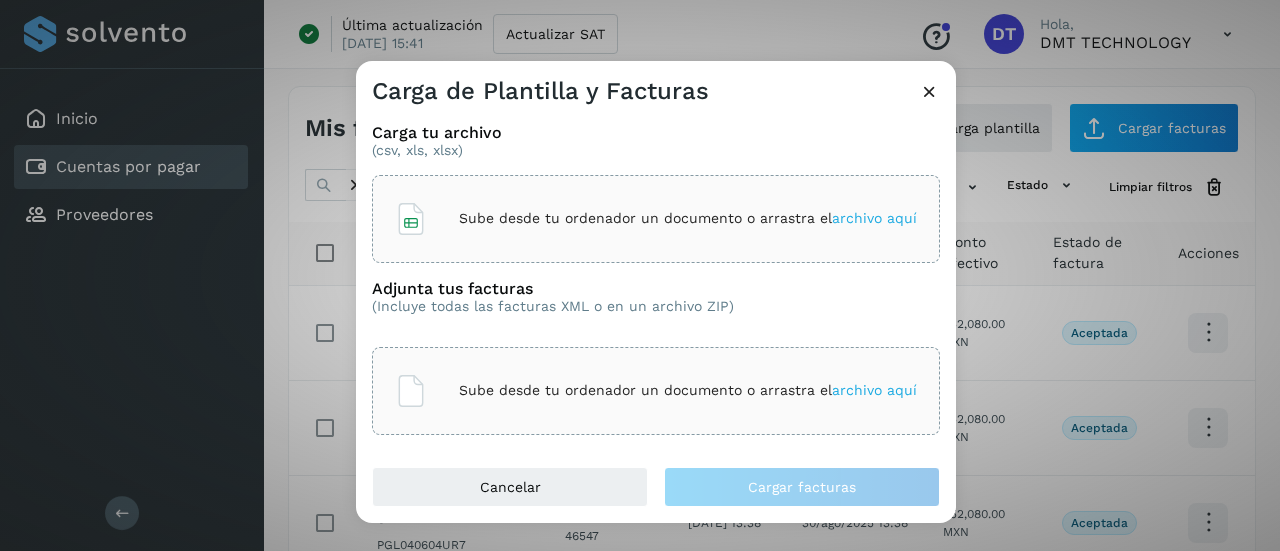 click on "Sube desde tu ordenador un documento o arrastra el  archivo aquí" at bounding box center [688, 218] 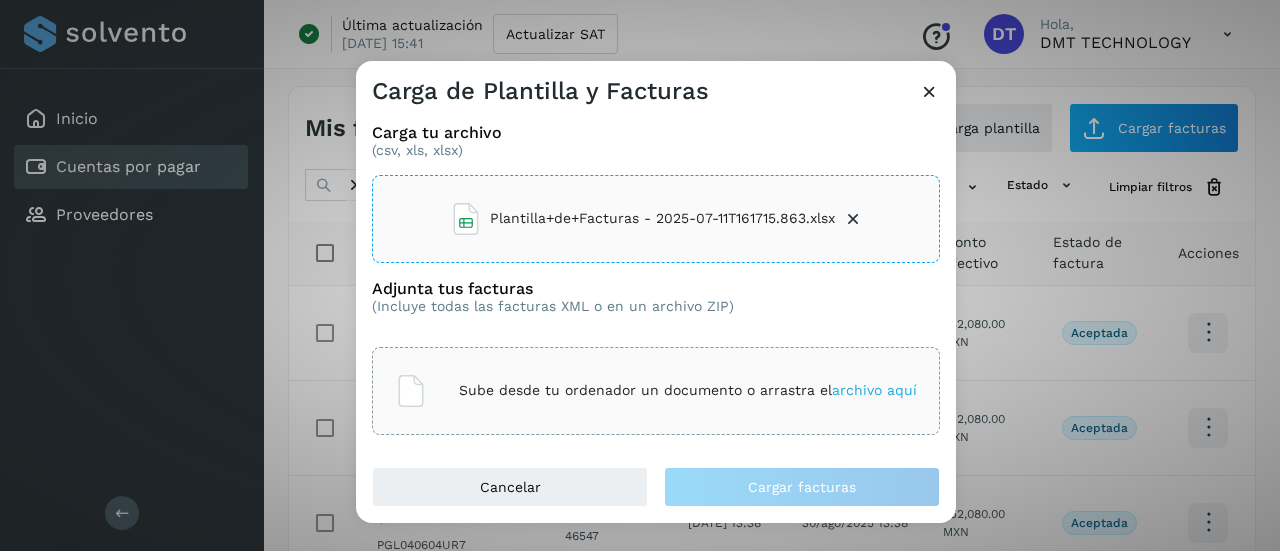 click on "Sube desde tu ordenador un documento o arrastra el  archivo aquí" at bounding box center (656, 391) 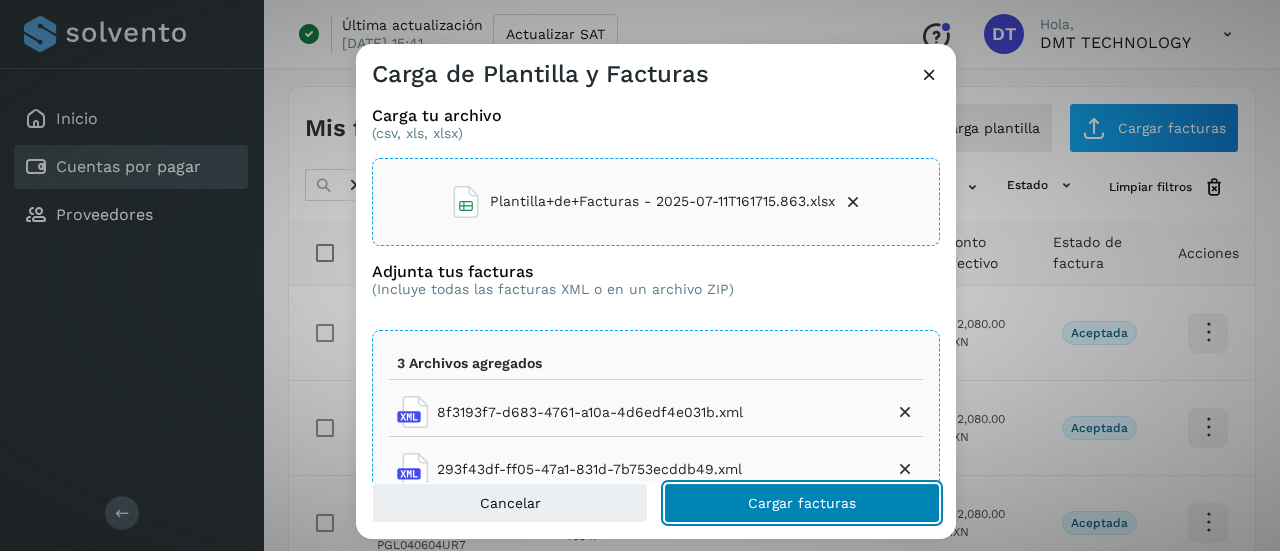 click on "Cargar facturas" 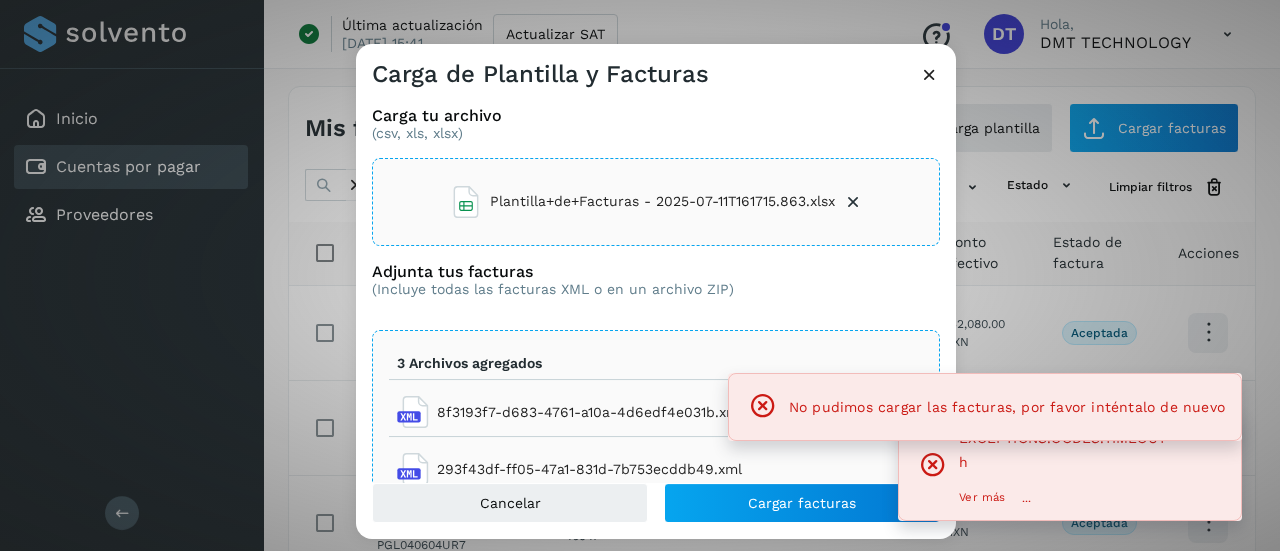 click at bounding box center [929, 74] 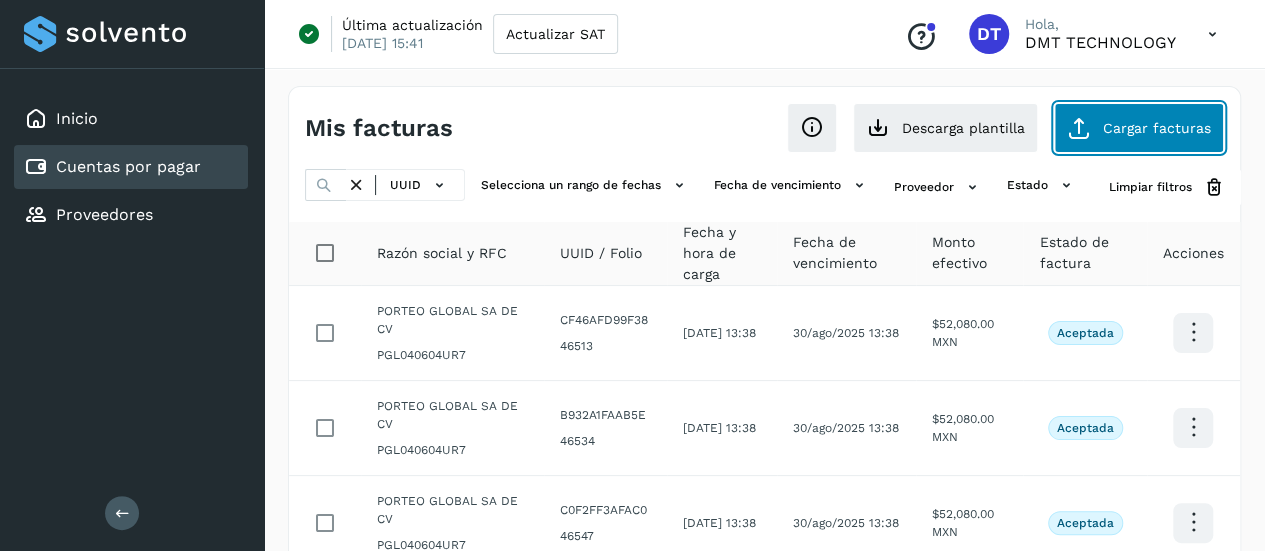 click on "Cargar facturas" 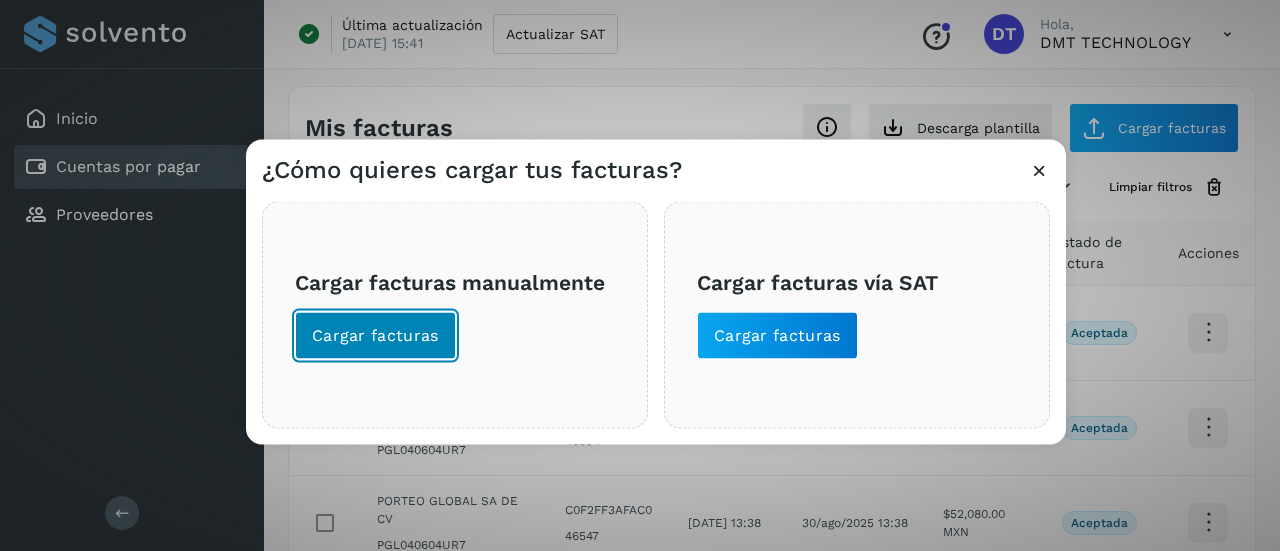click on "Cargar facturas" 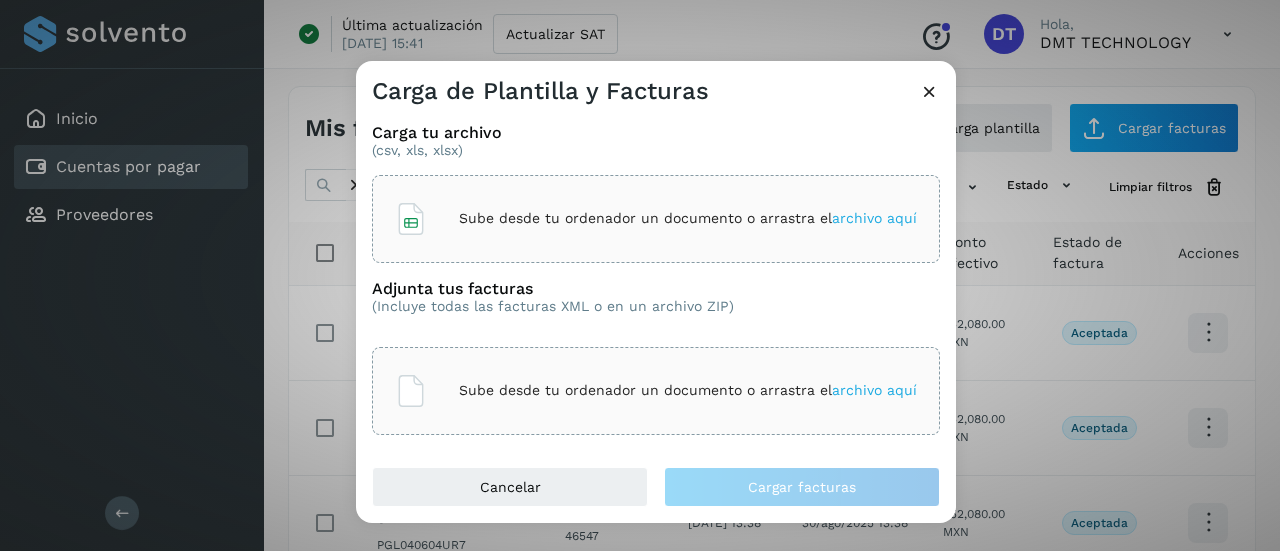 click on "Sube desde tu ordenador un documento o arrastra el  archivo aquí" 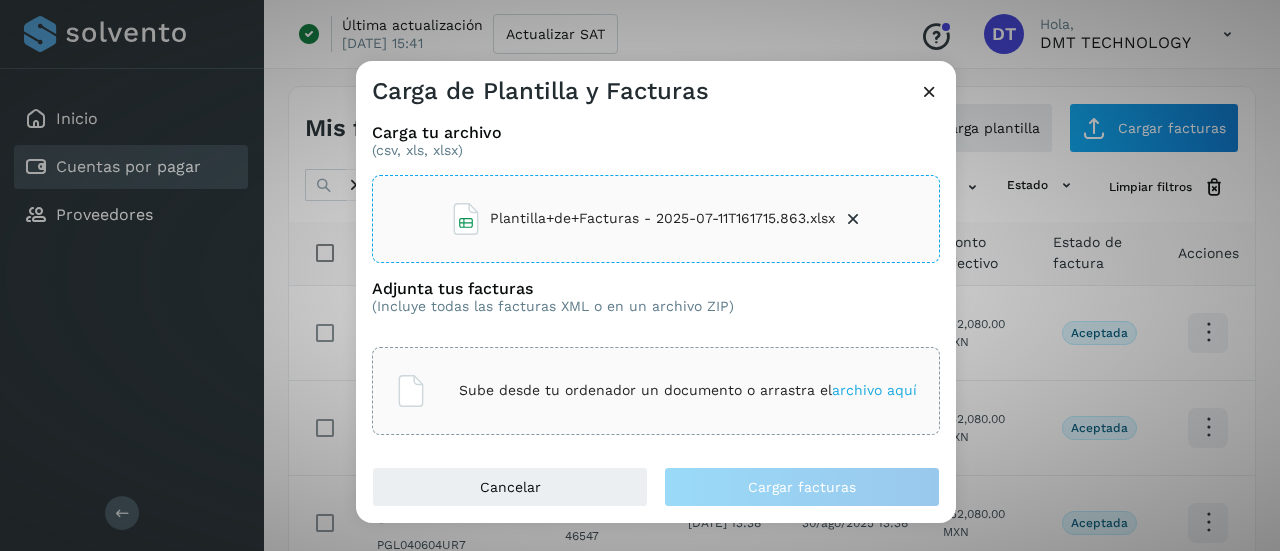 click on "Sube desde tu ordenador un documento o arrastra el  archivo aquí" 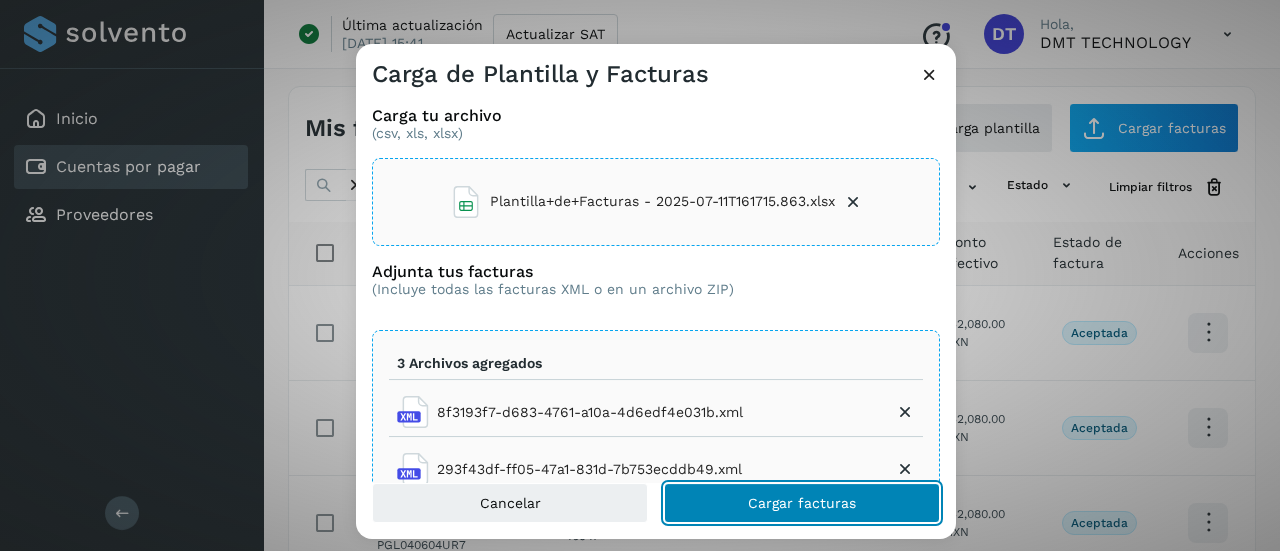 click on "Cargar facturas" 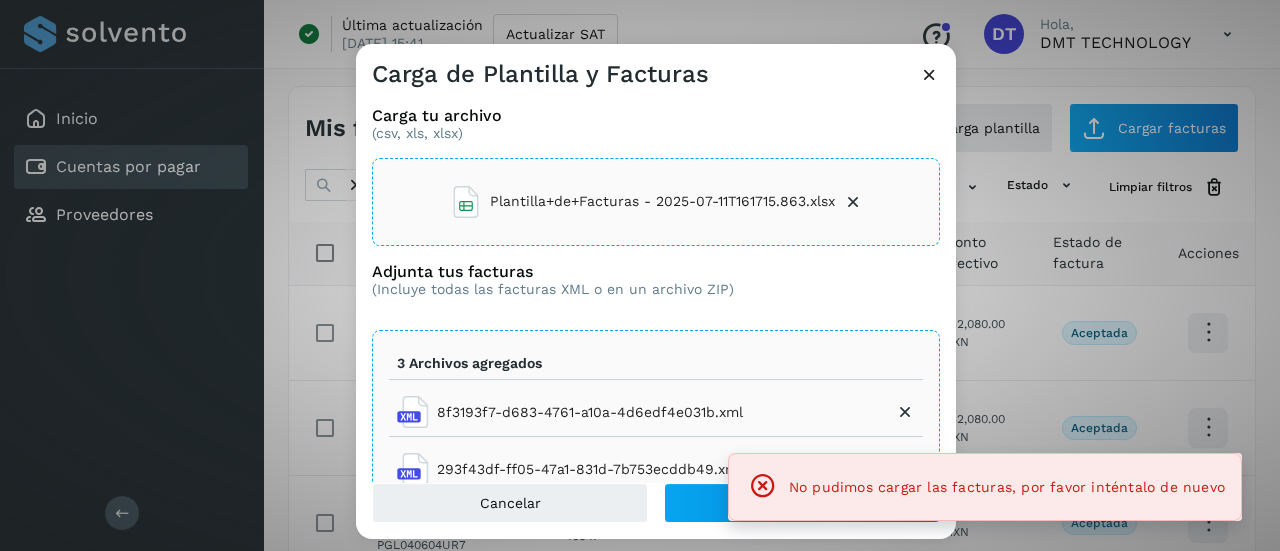 click at bounding box center [929, 74] 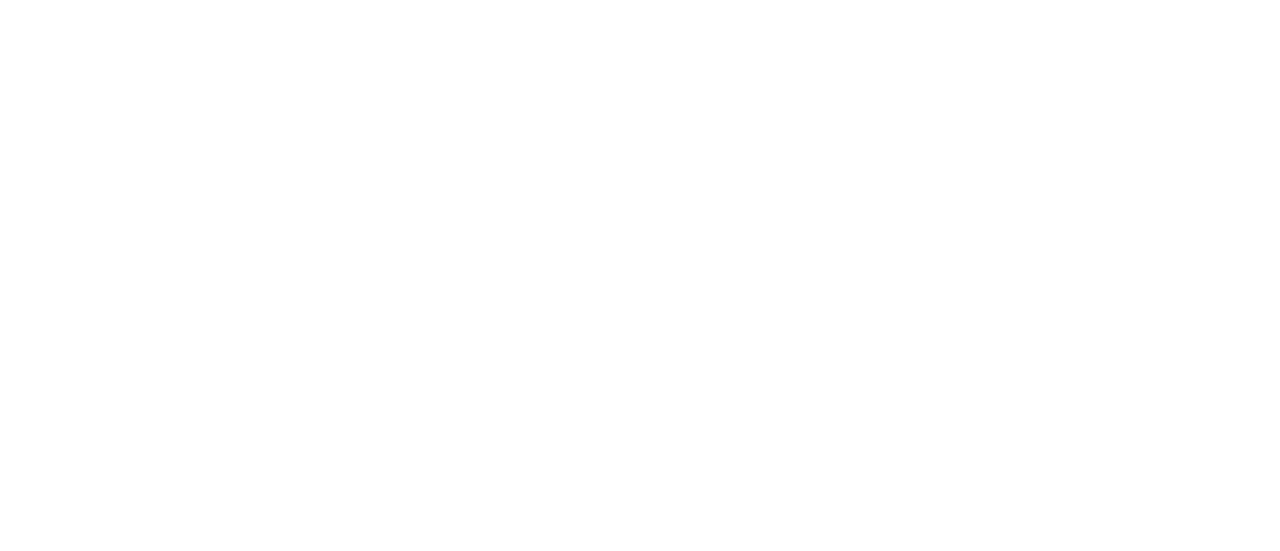 scroll, scrollTop: 0, scrollLeft: 0, axis: both 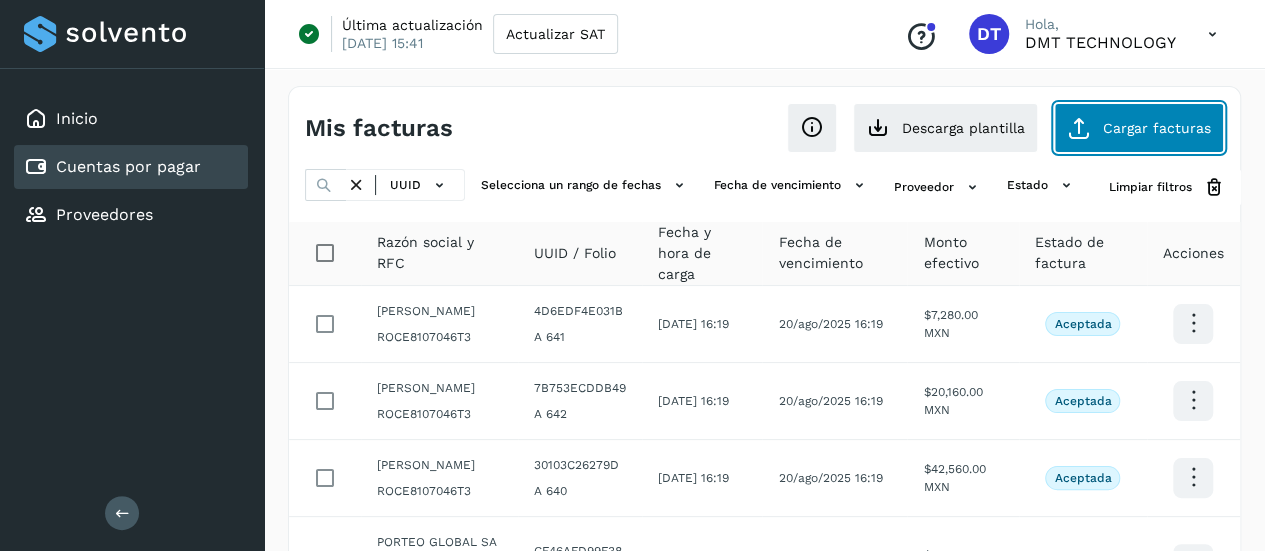 click on "Cargar facturas" 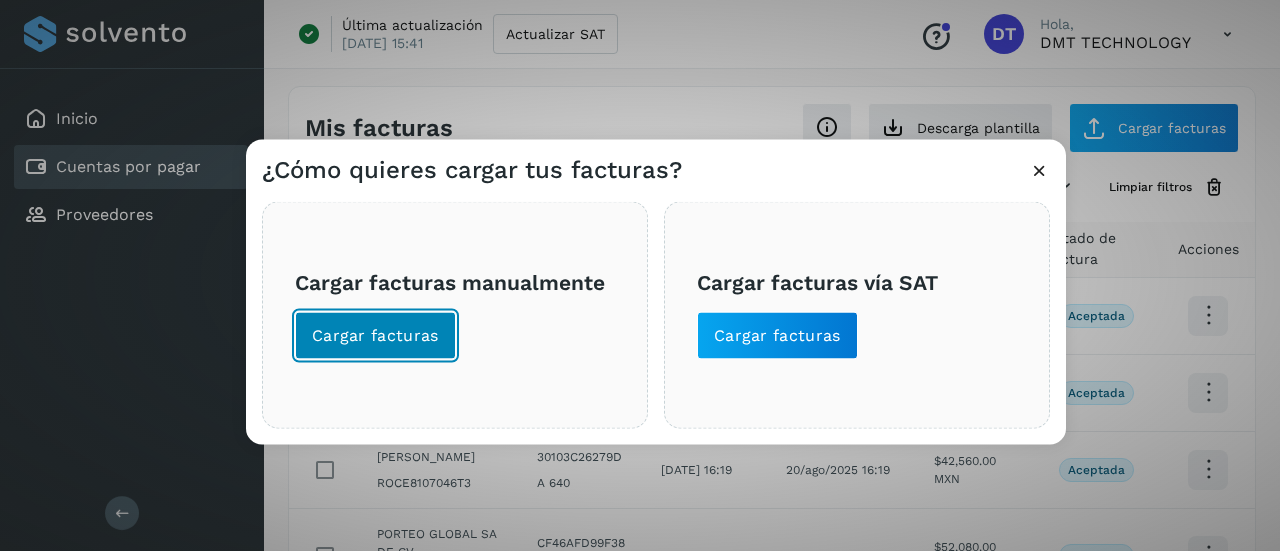 click on "Cargar facturas" 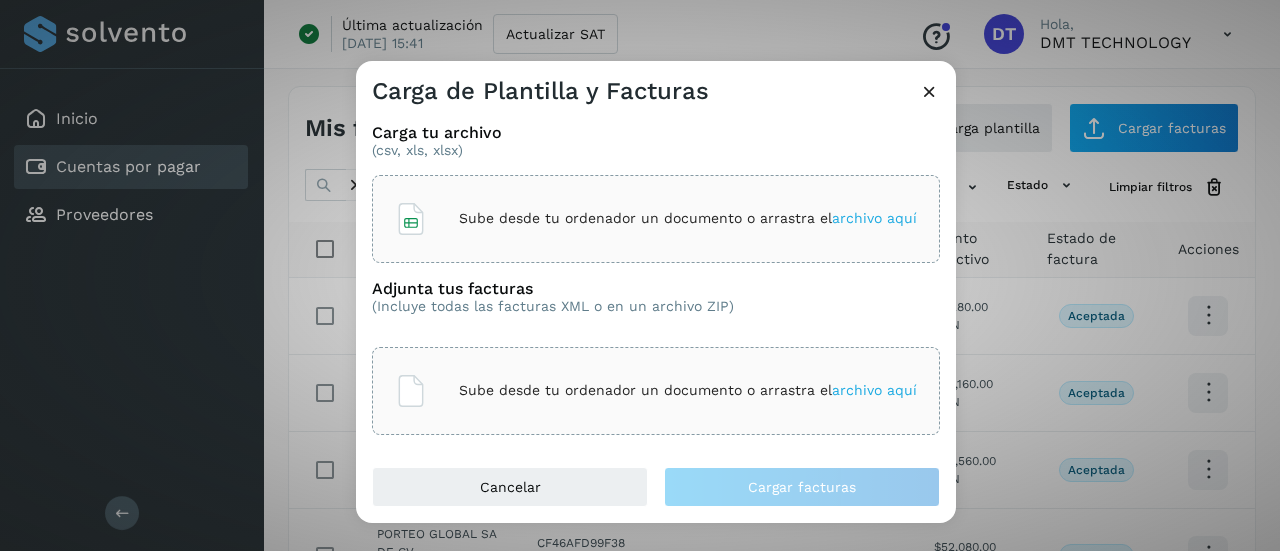 click on "Sube desde tu ordenador un documento o arrastra el  archivo aquí" at bounding box center [656, 219] 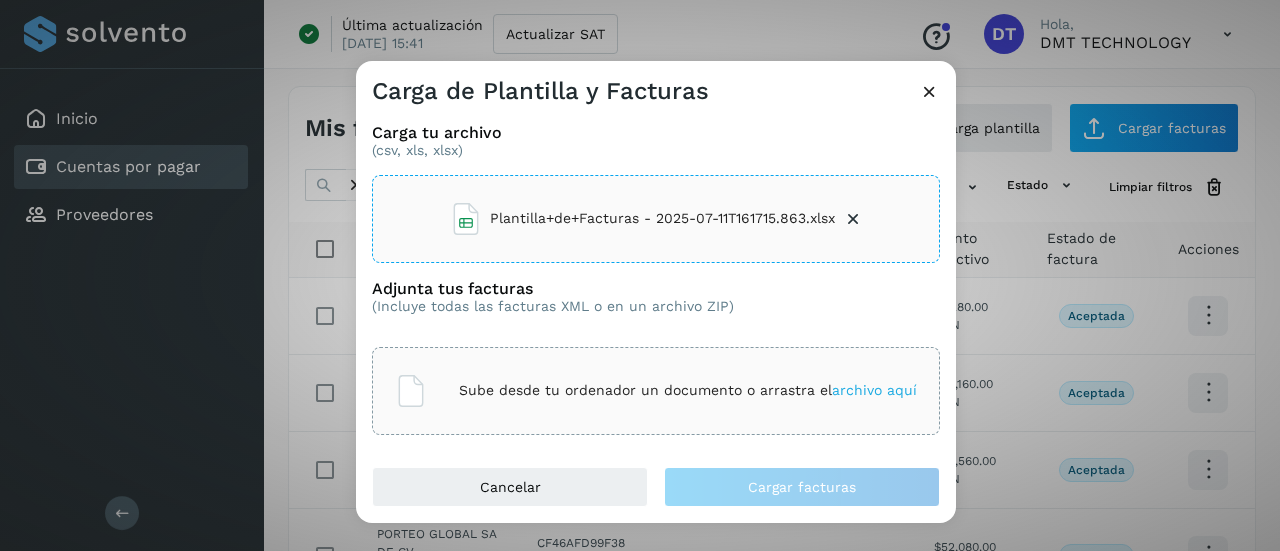 click on "Sube desde tu ordenador un documento o arrastra el  archivo aquí" 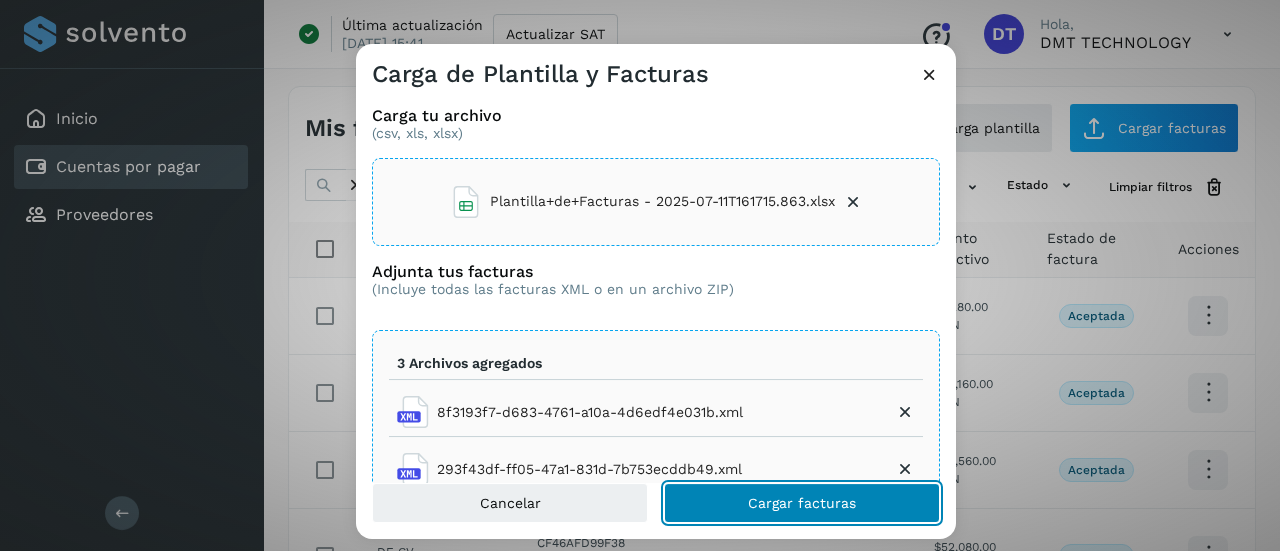 click on "Cargar facturas" 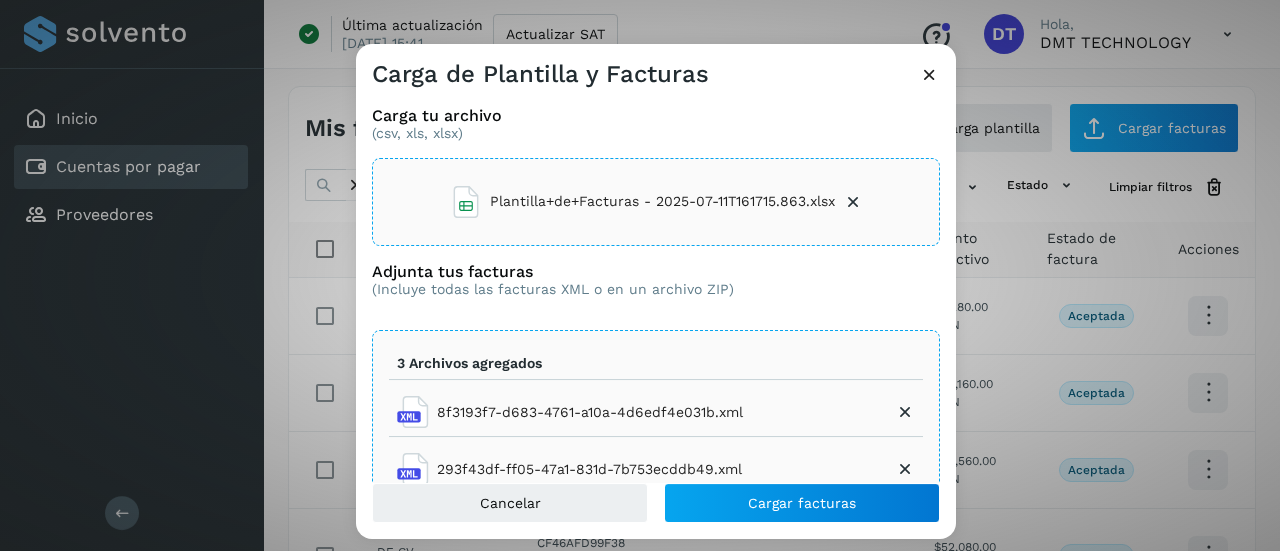 click on "Plantilla+de+Facturas - 2025-07-11T161715.863.xlsx" at bounding box center (662, 201) 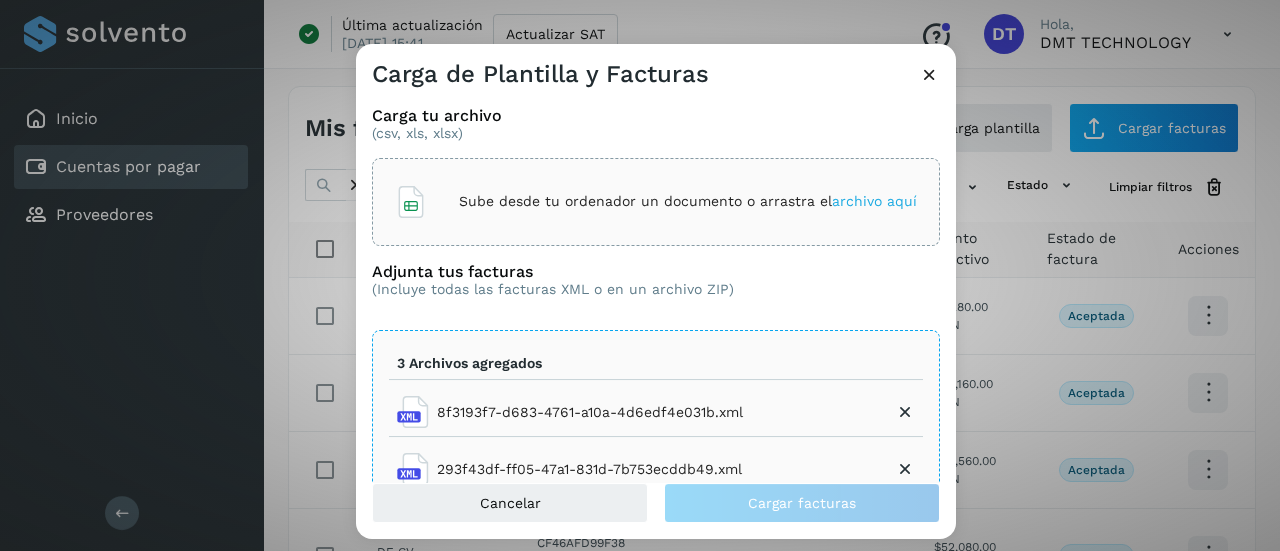 click at bounding box center [929, 74] 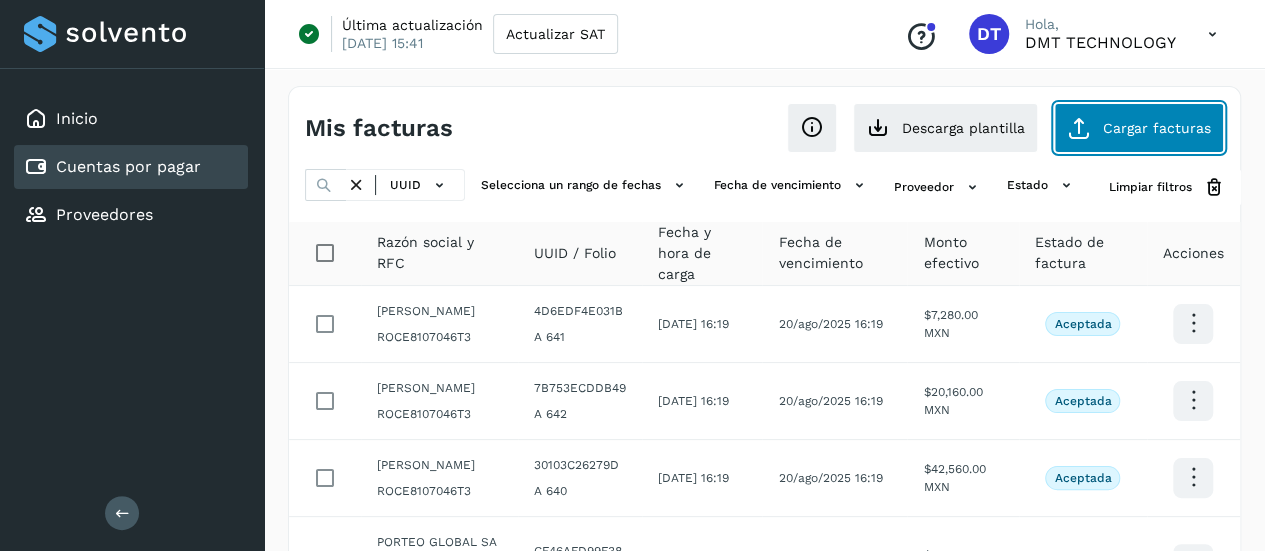 click on "Cargar facturas" 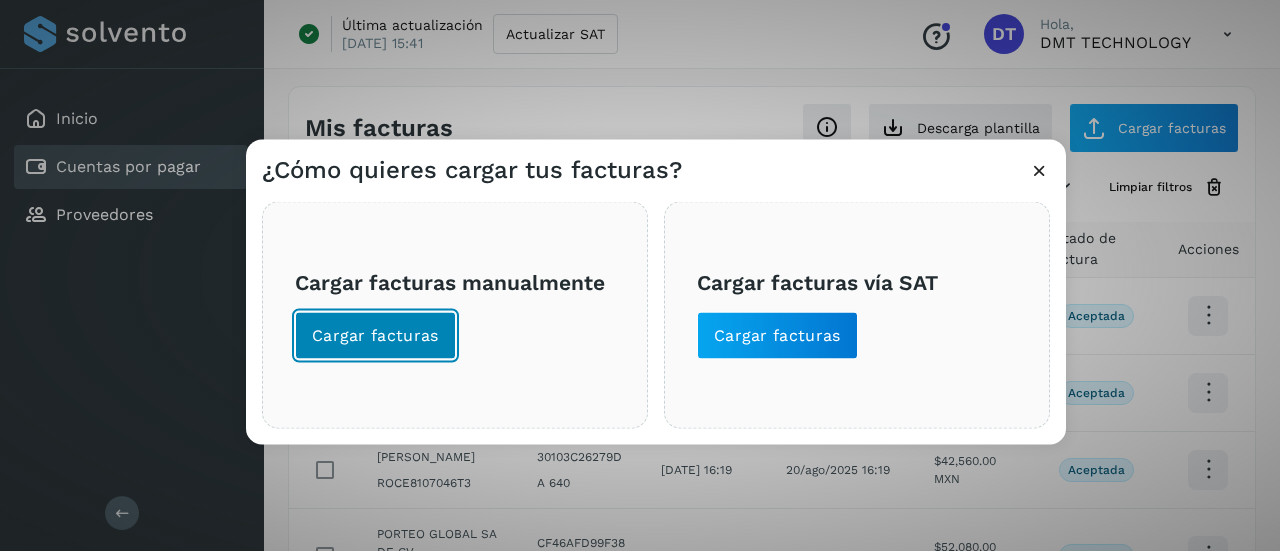 click on "Cargar facturas" at bounding box center (375, 335) 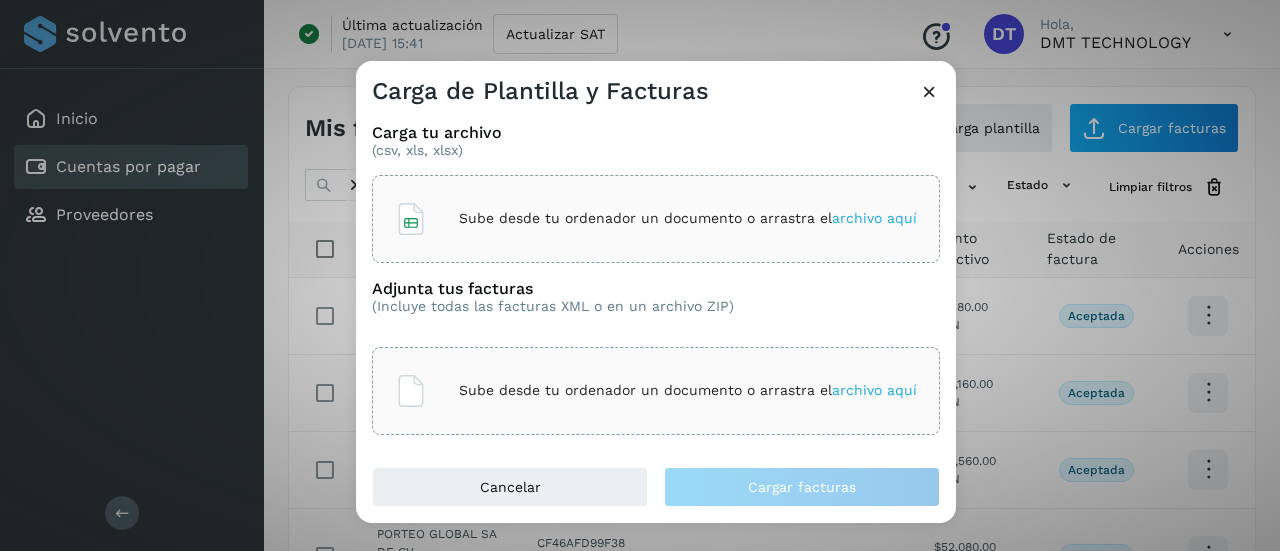 click on "Sube desde tu ordenador un documento o arrastra el  archivo aquí" at bounding box center [688, 218] 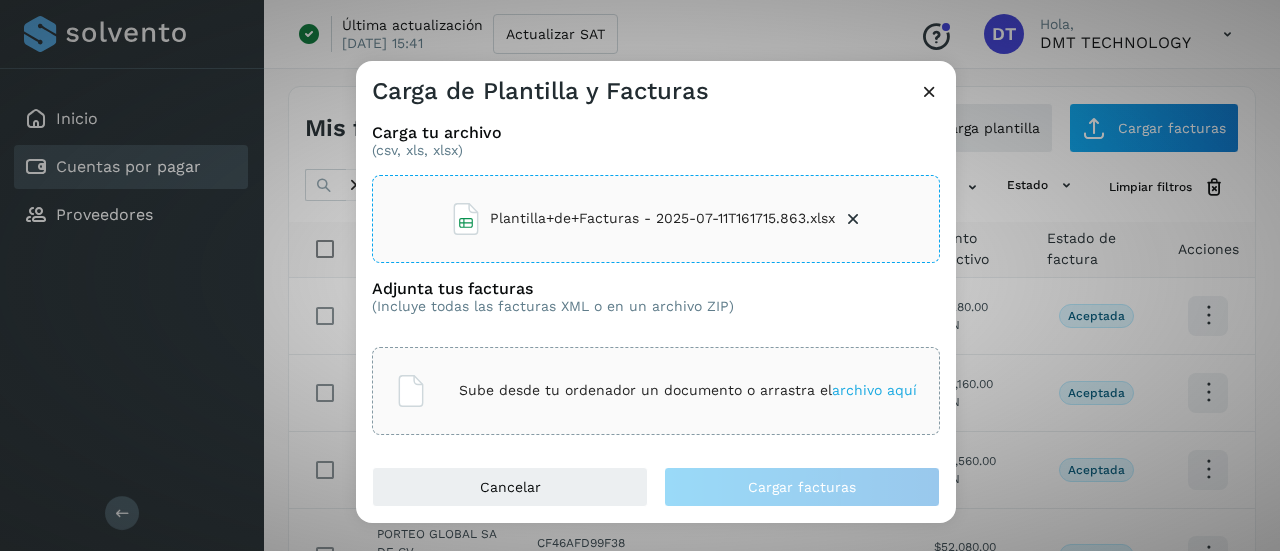 click on "Sube desde tu ordenador un documento o arrastra el  archivo aquí" 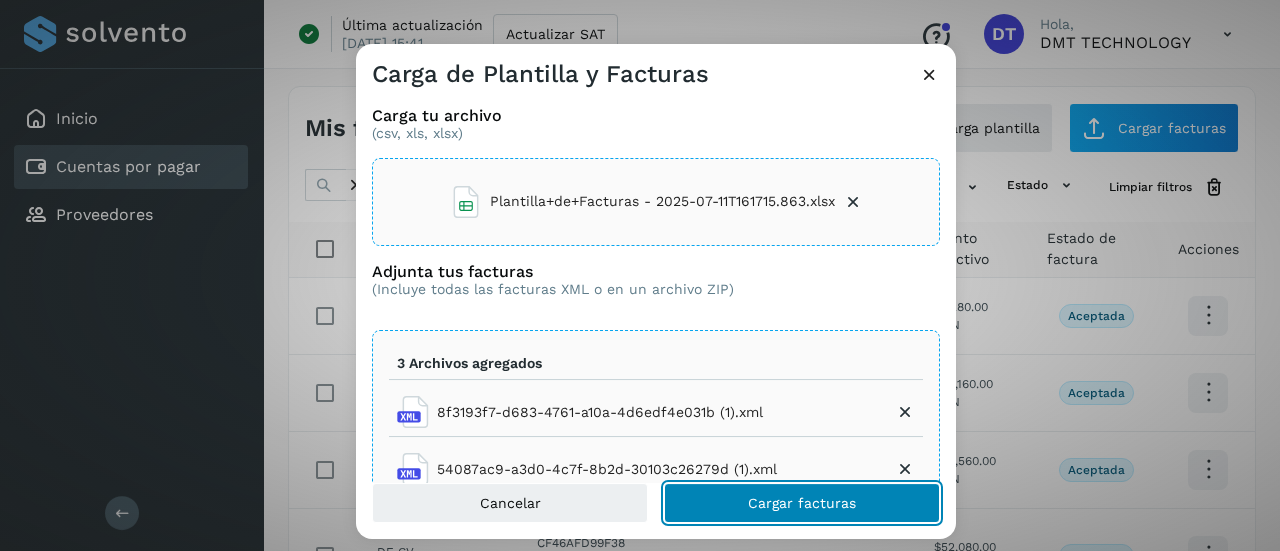 click on "Cargar facturas" 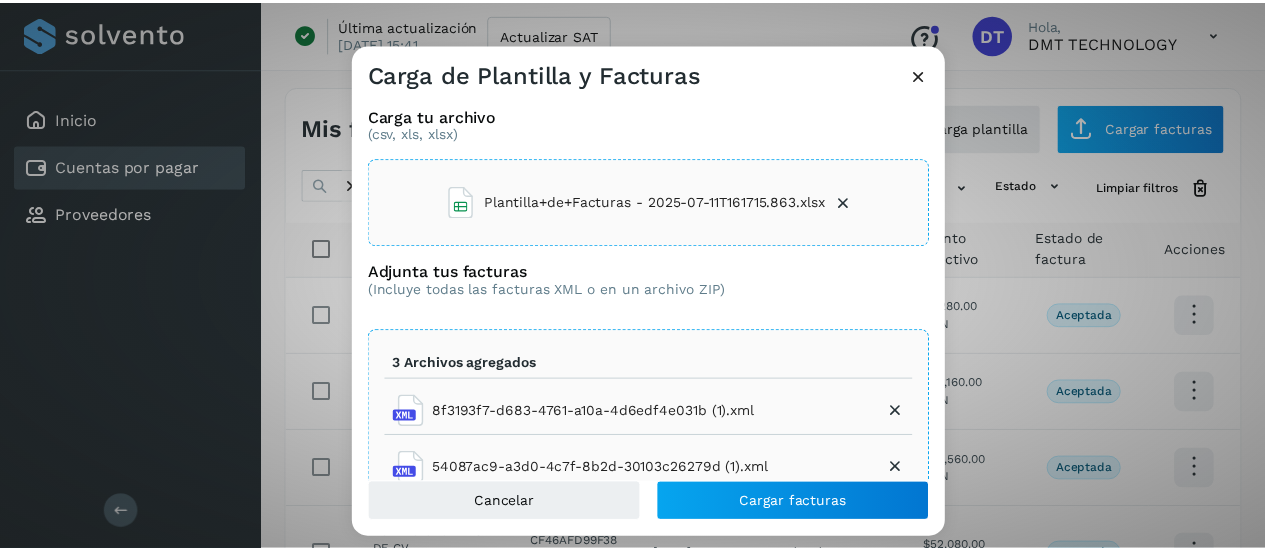 scroll, scrollTop: 113, scrollLeft: 0, axis: vertical 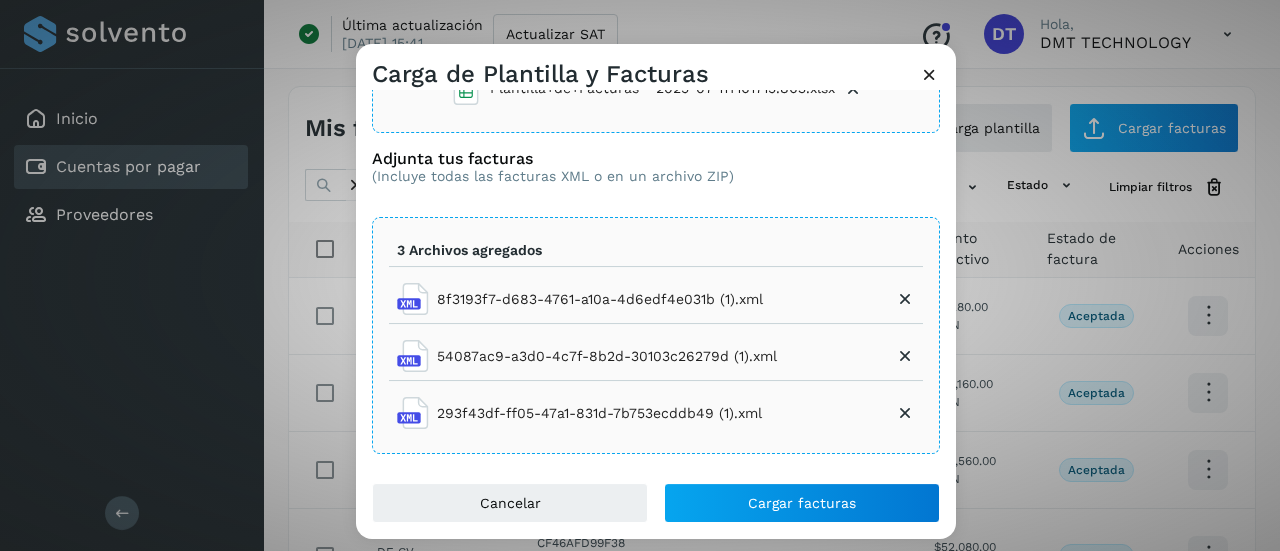 click at bounding box center [929, 74] 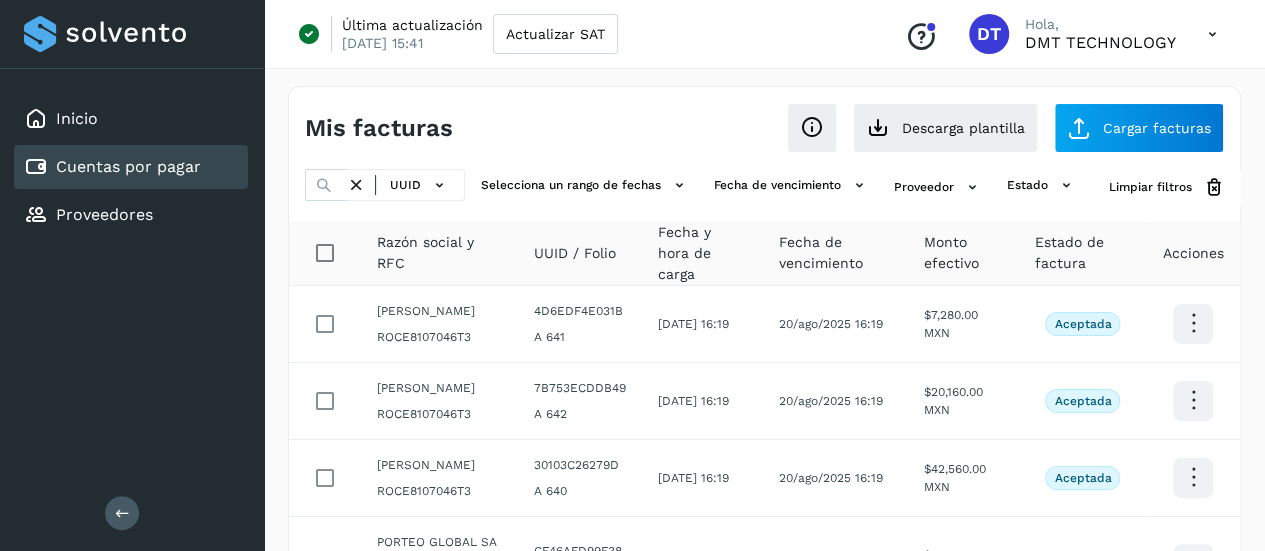 click at bounding box center (356, 185) 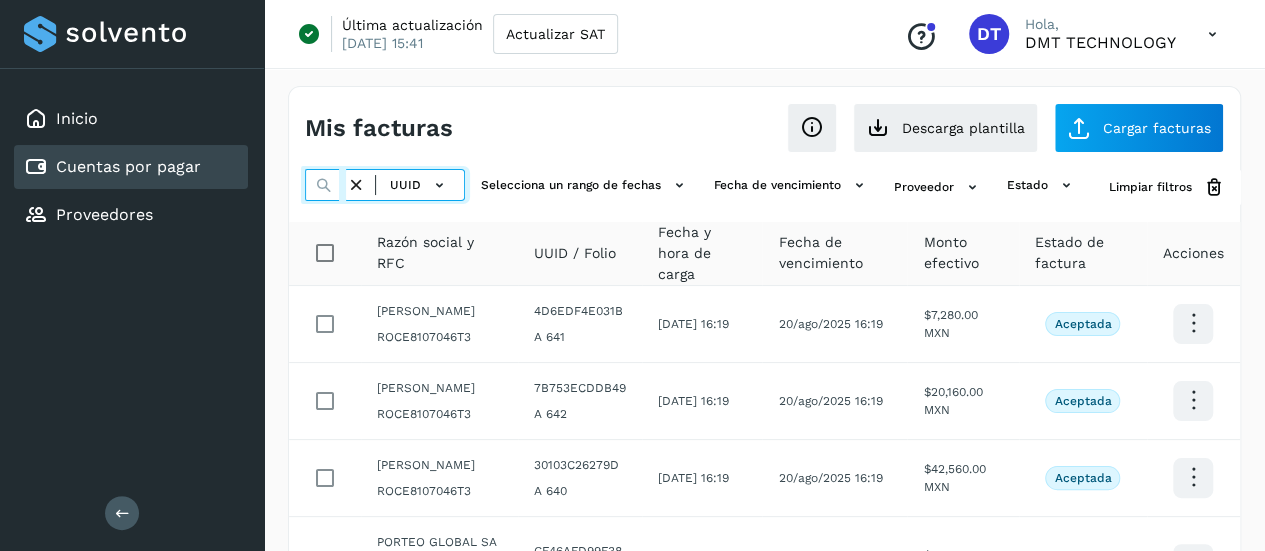 click at bounding box center [325, 185] 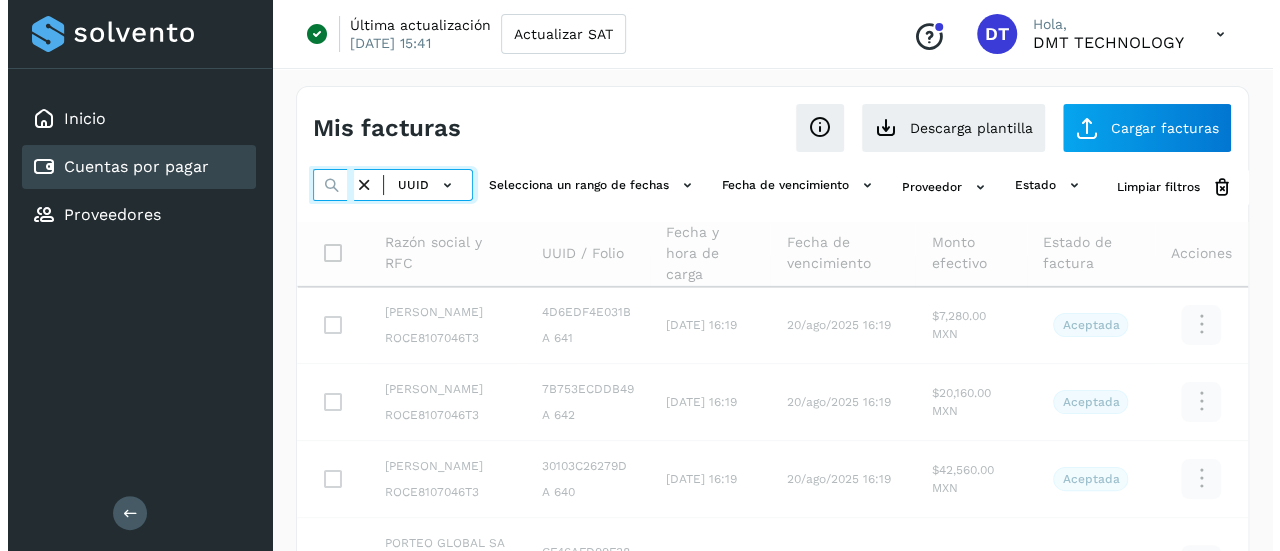 scroll, scrollTop: 0, scrollLeft: 288, axis: horizontal 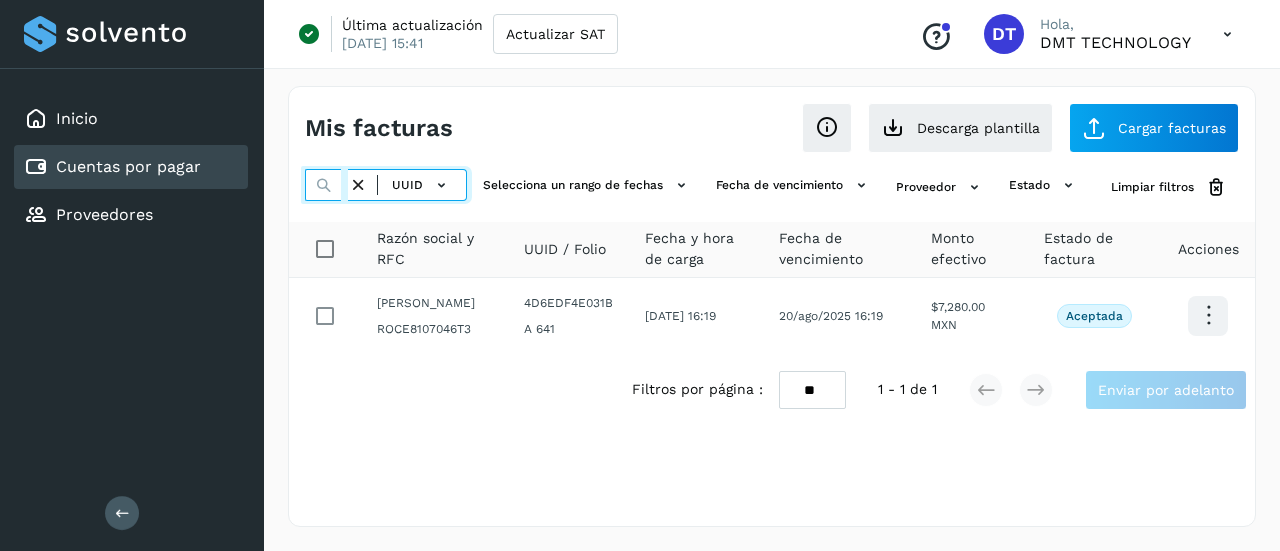 type on "**********" 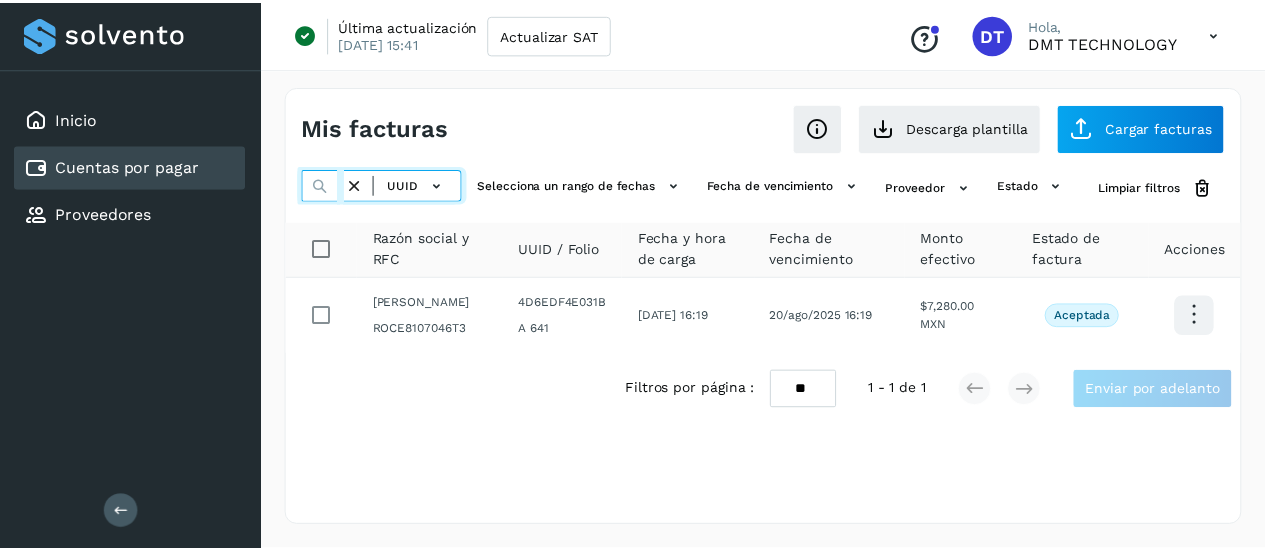 scroll, scrollTop: 0, scrollLeft: 0, axis: both 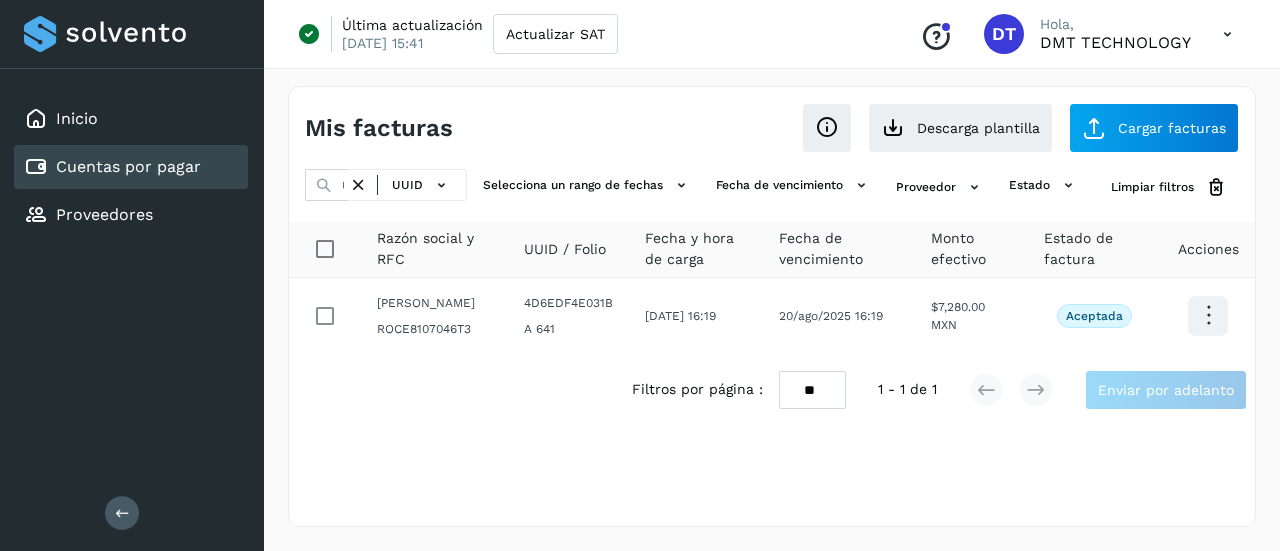 click at bounding box center (358, 185) 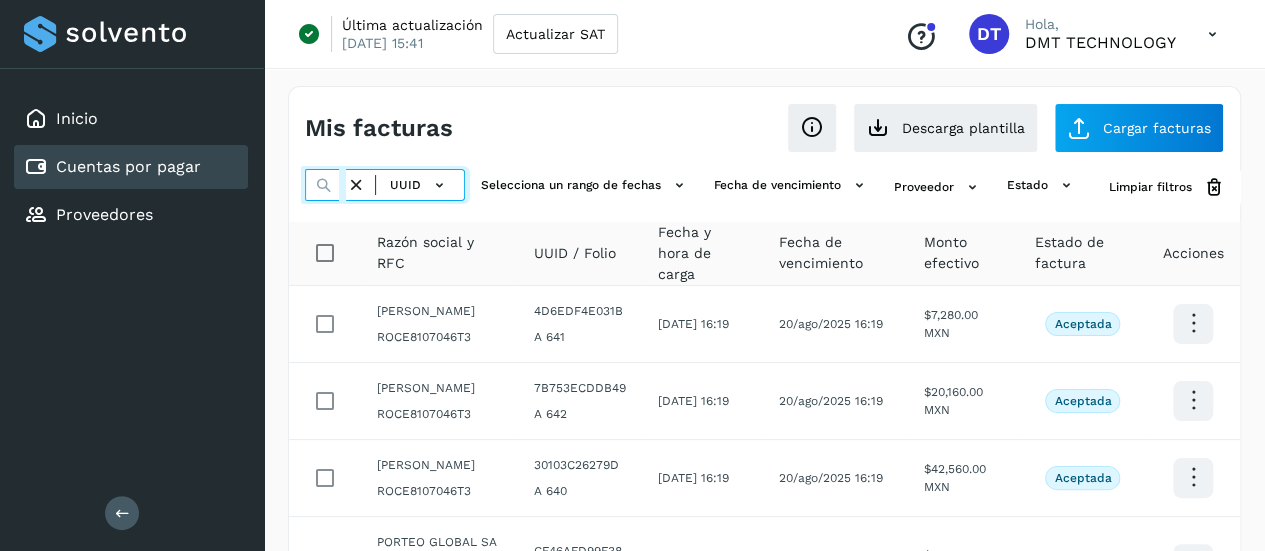 click at bounding box center (325, 185) 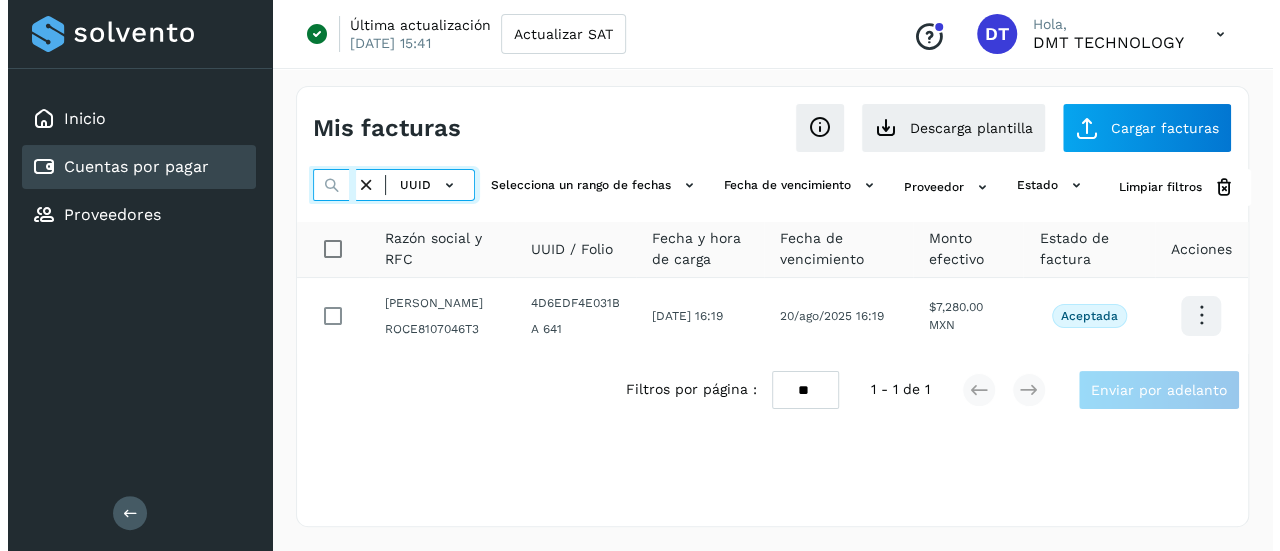 scroll, scrollTop: 0, scrollLeft: 288, axis: horizontal 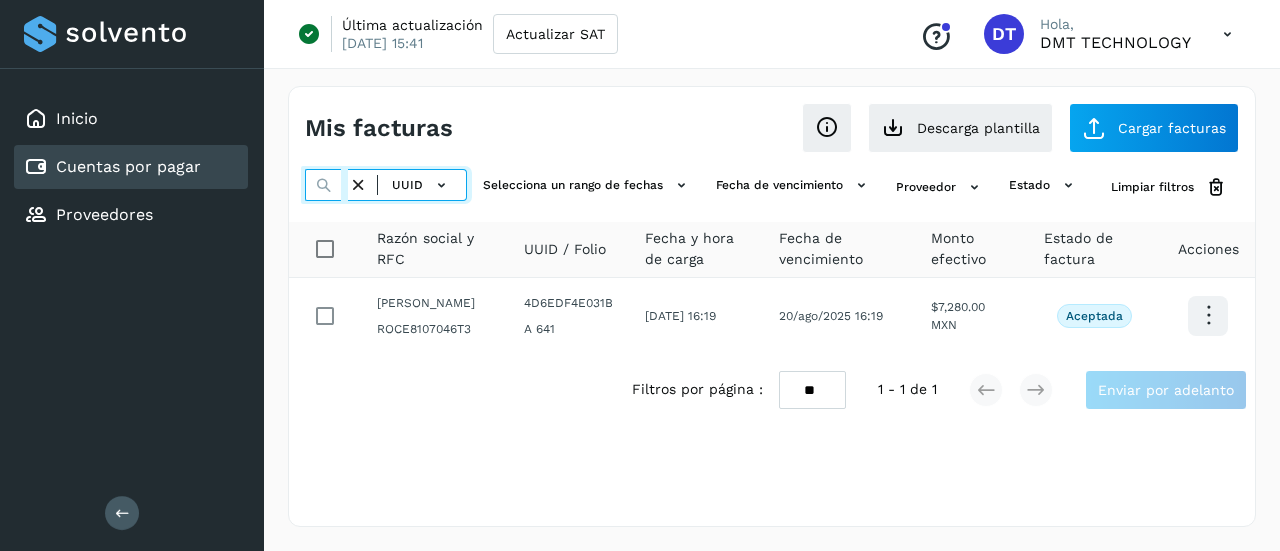 type on "**********" 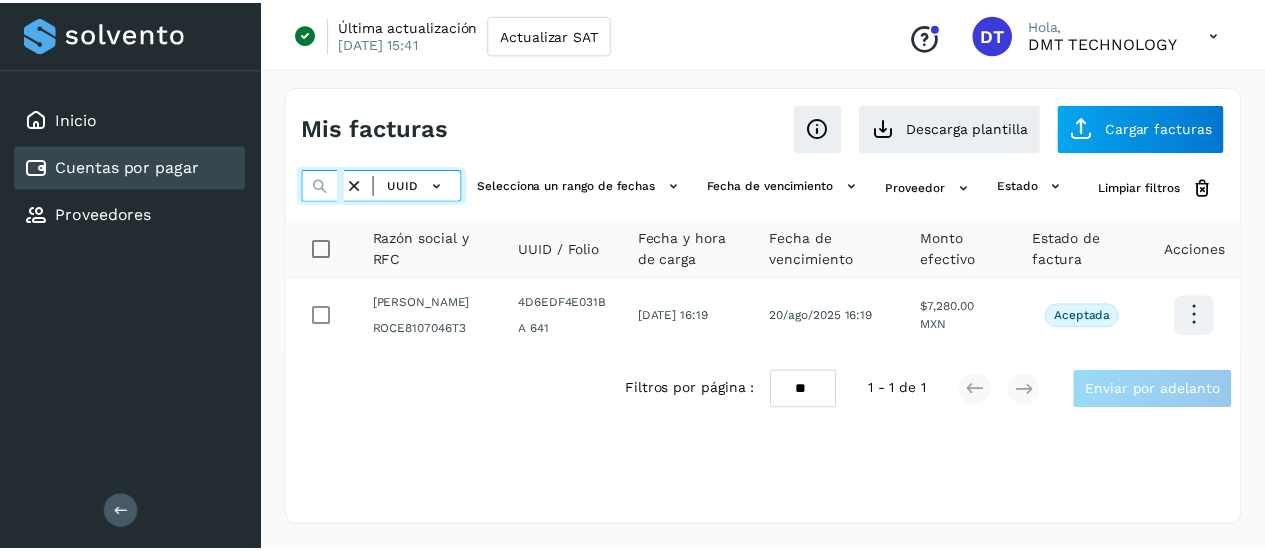scroll, scrollTop: 0, scrollLeft: 0, axis: both 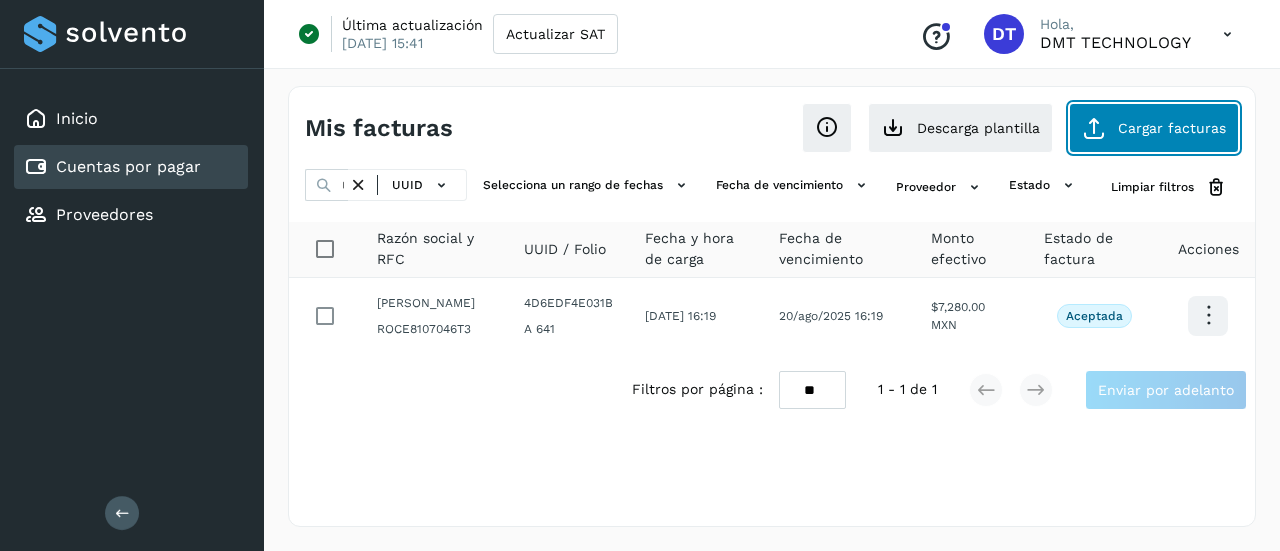 click on "Cargar facturas" 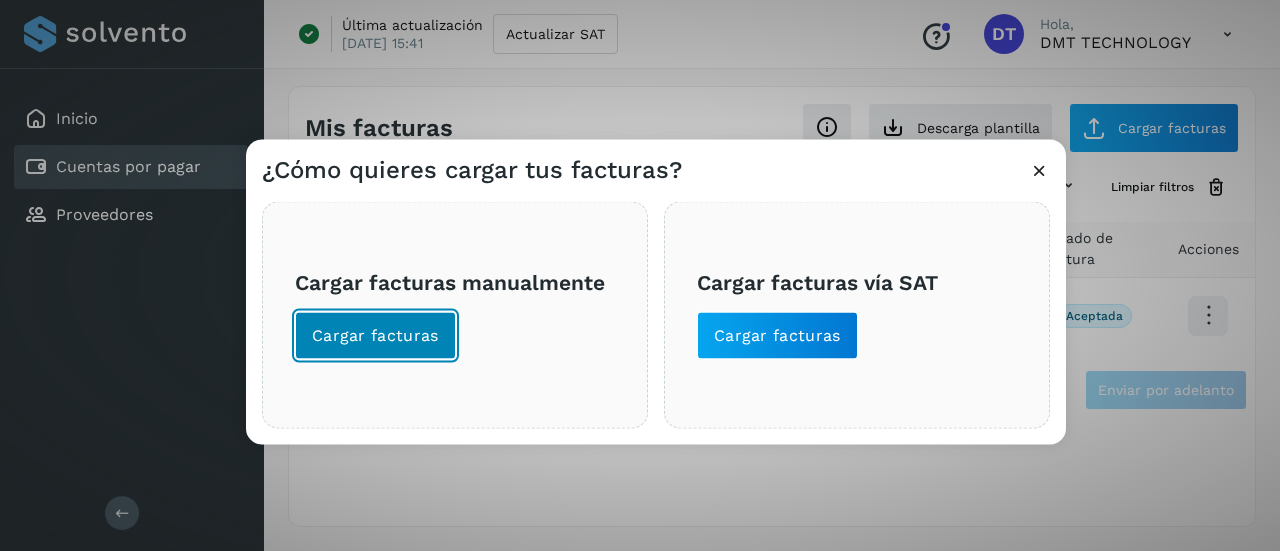 click on "Cargar facturas" at bounding box center [375, 335] 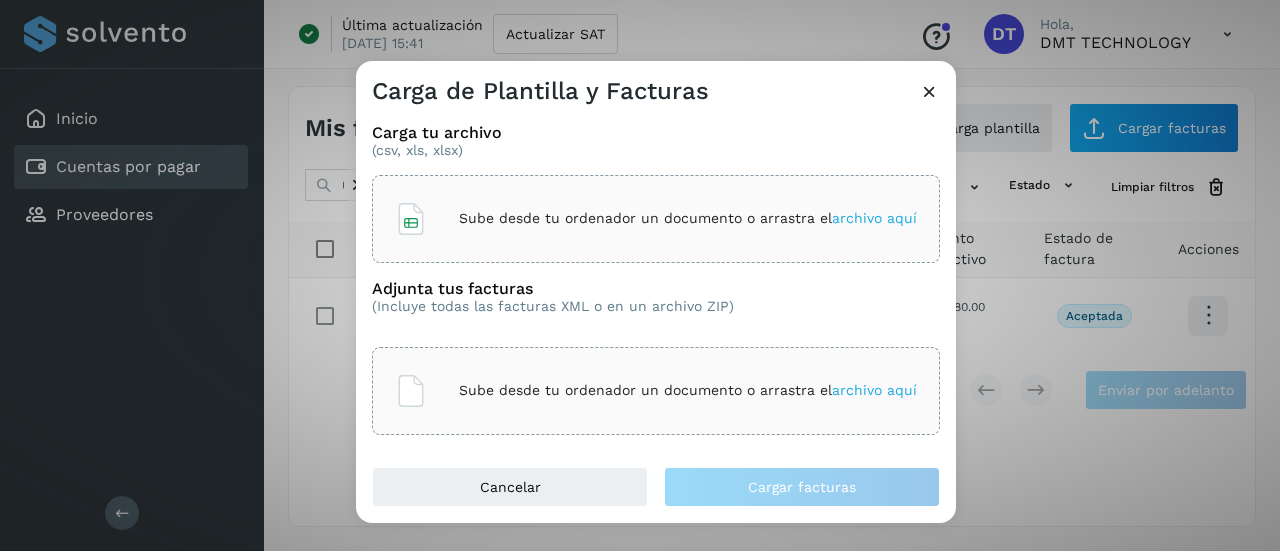 click on "Sube desde tu ordenador un documento o arrastra el  archivo aquí" at bounding box center (688, 218) 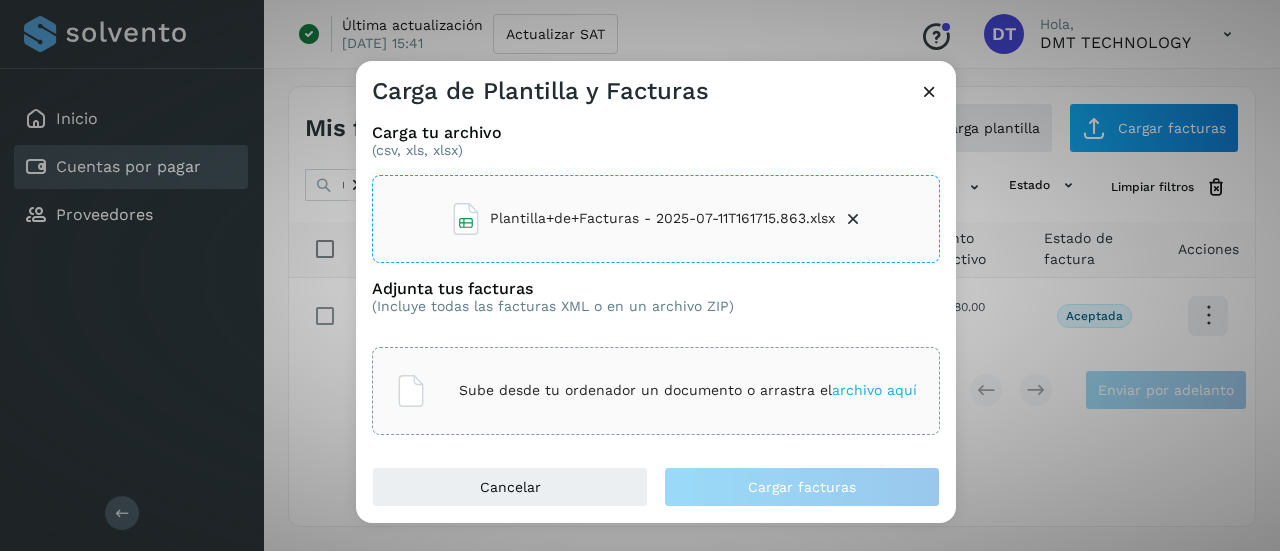 click on "Sube desde tu ordenador un documento o arrastra el  archivo aquí" 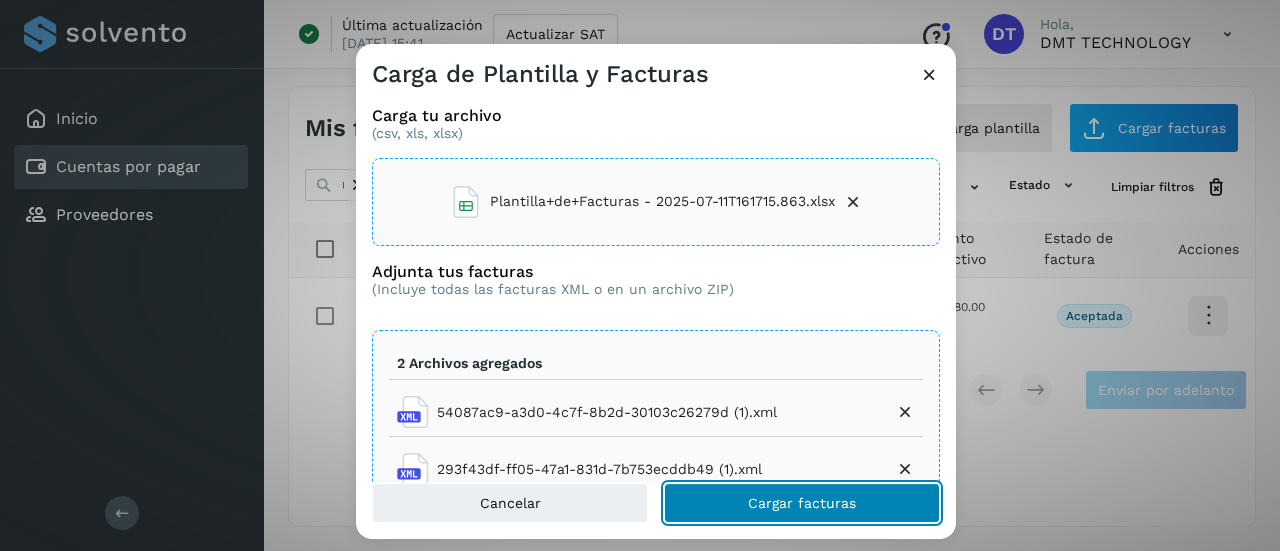 click on "Cargar facturas" 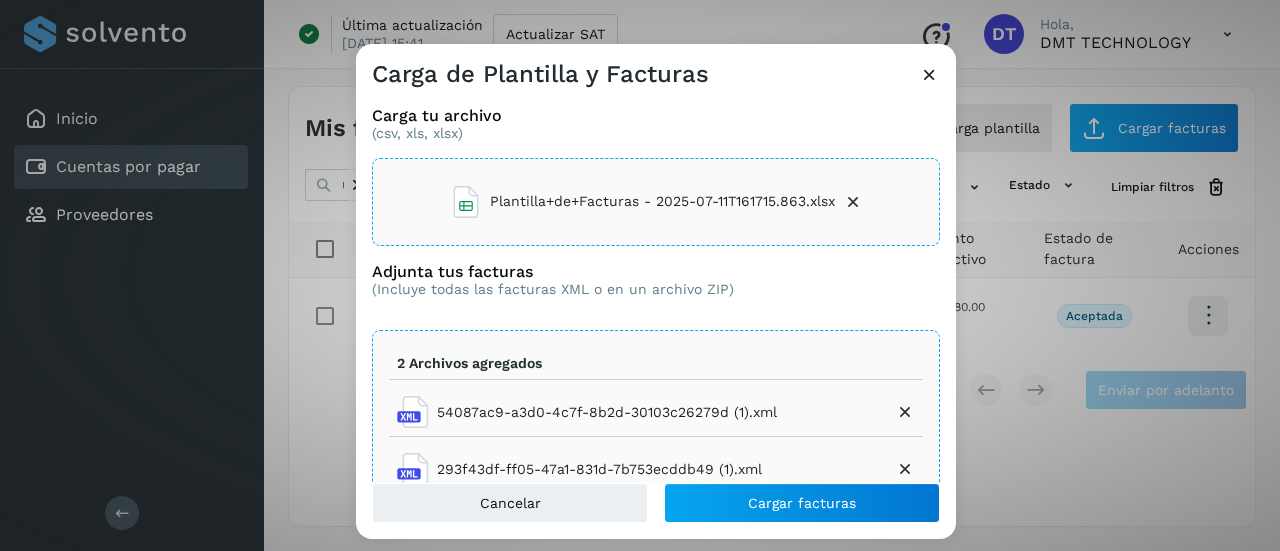click at bounding box center [929, 74] 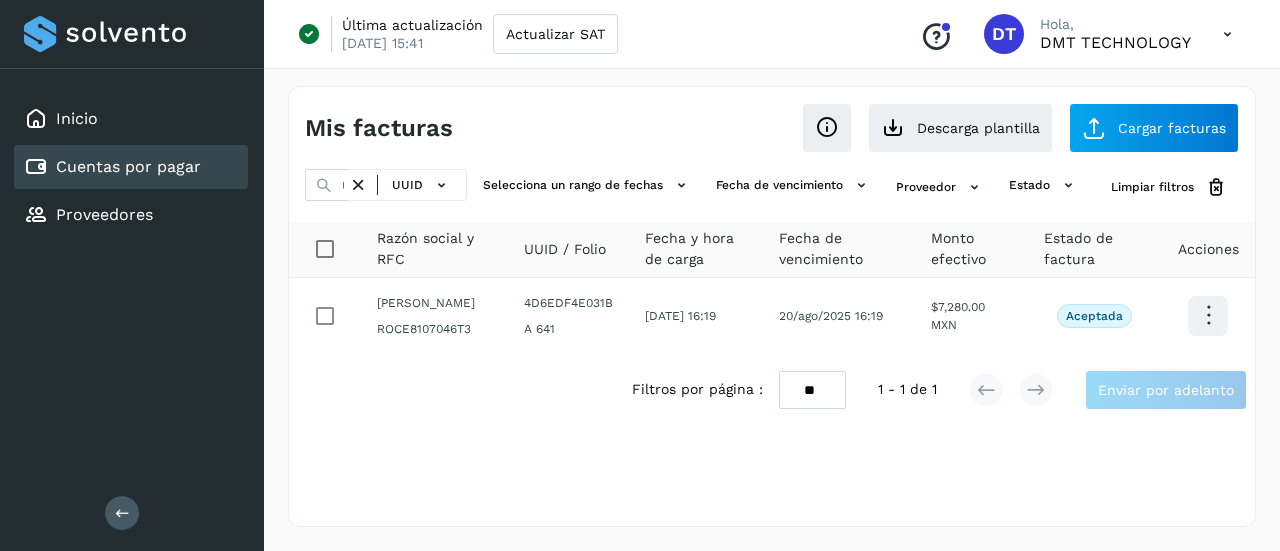 click at bounding box center [358, 185] 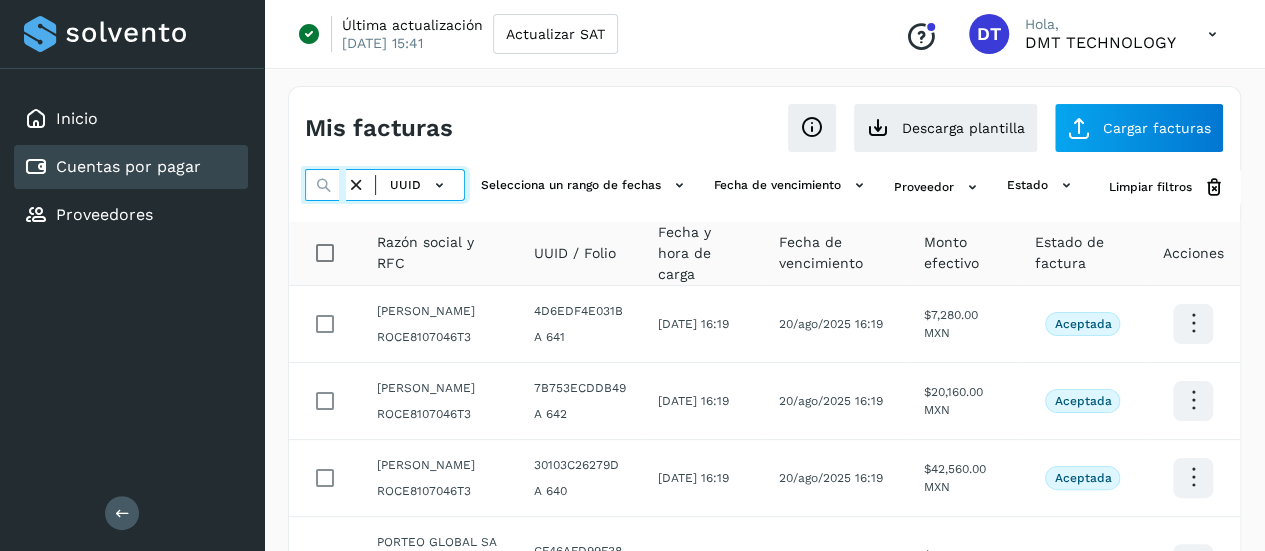 click at bounding box center [325, 185] 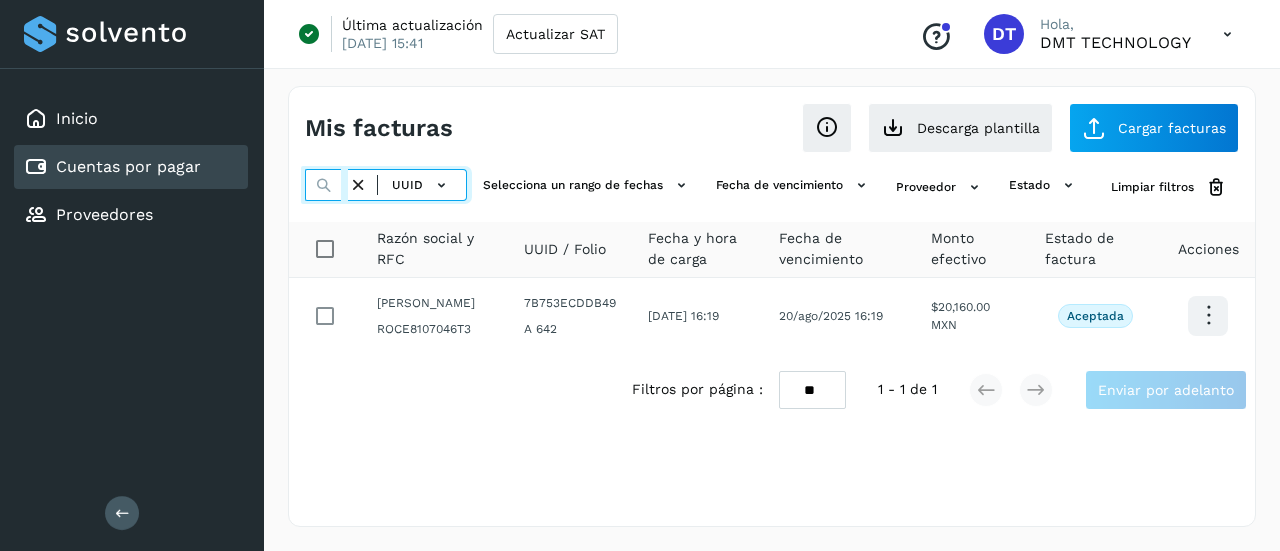 scroll, scrollTop: 0, scrollLeft: 294, axis: horizontal 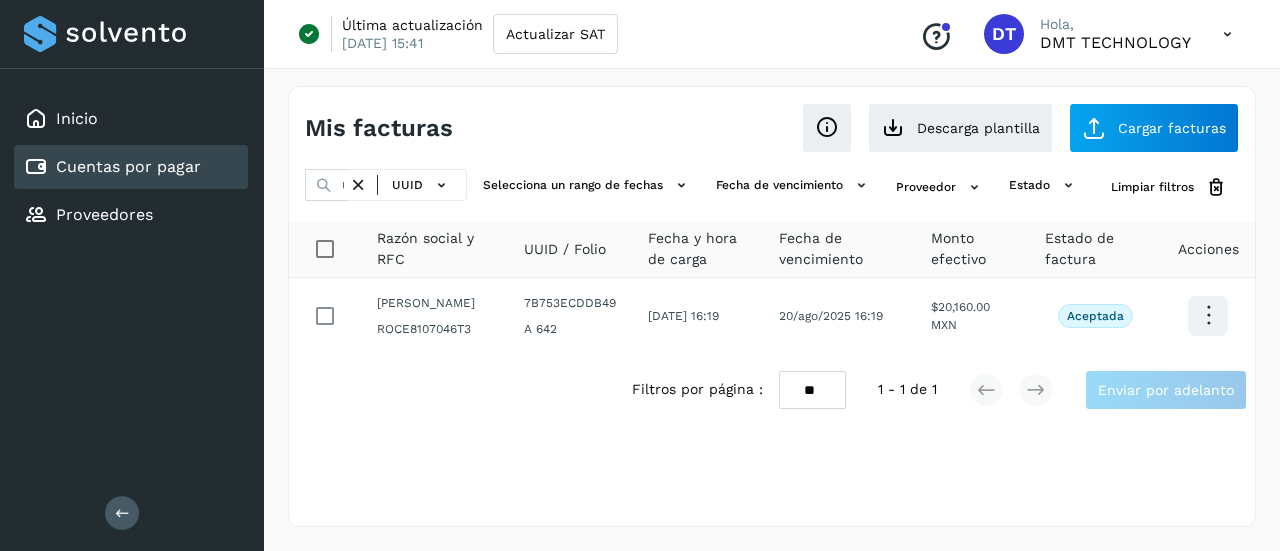 click at bounding box center (358, 185) 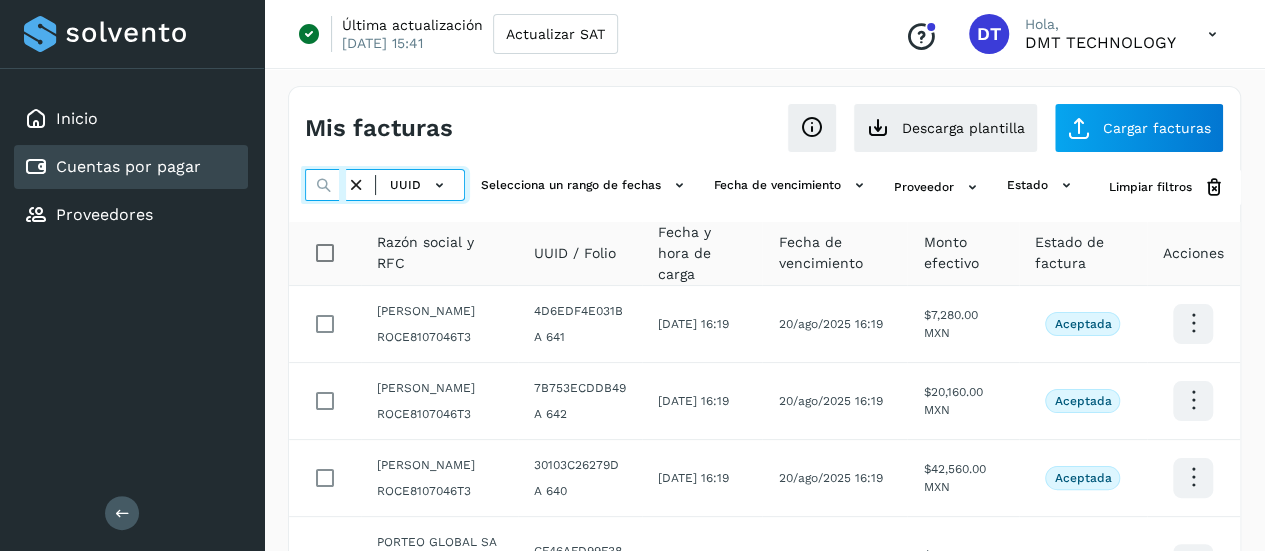 click at bounding box center [325, 185] 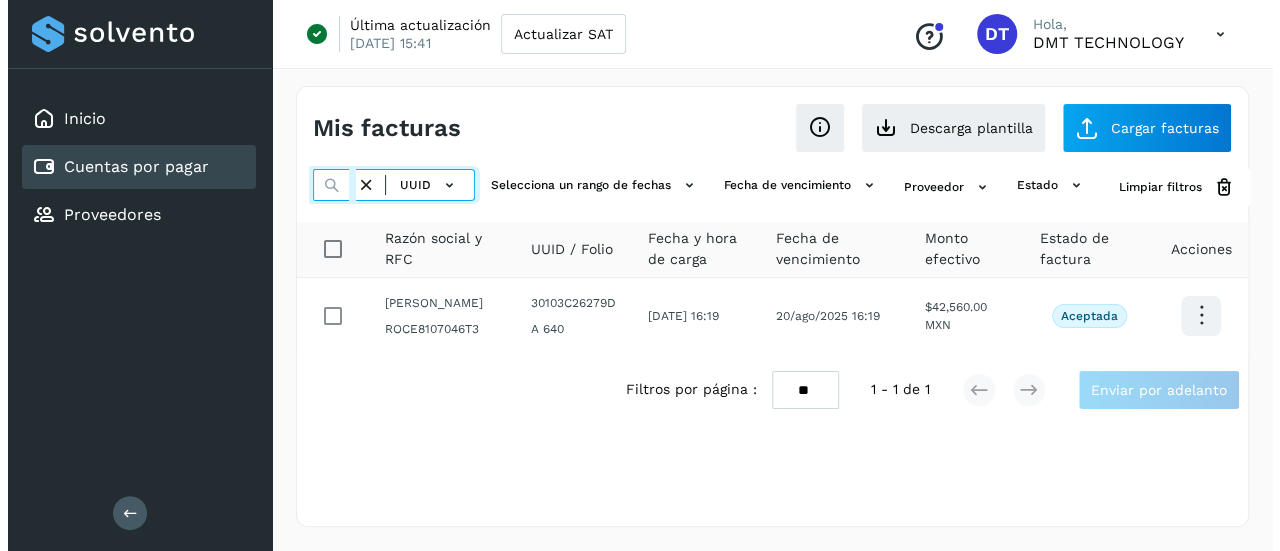 scroll, scrollTop: 0, scrollLeft: 300, axis: horizontal 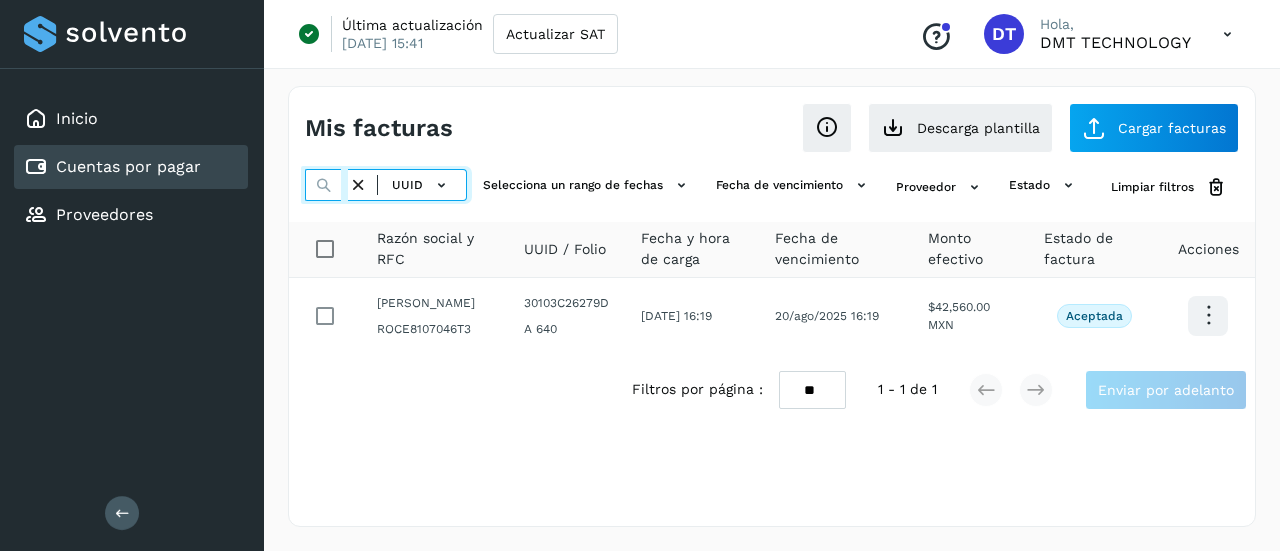 type on "**********" 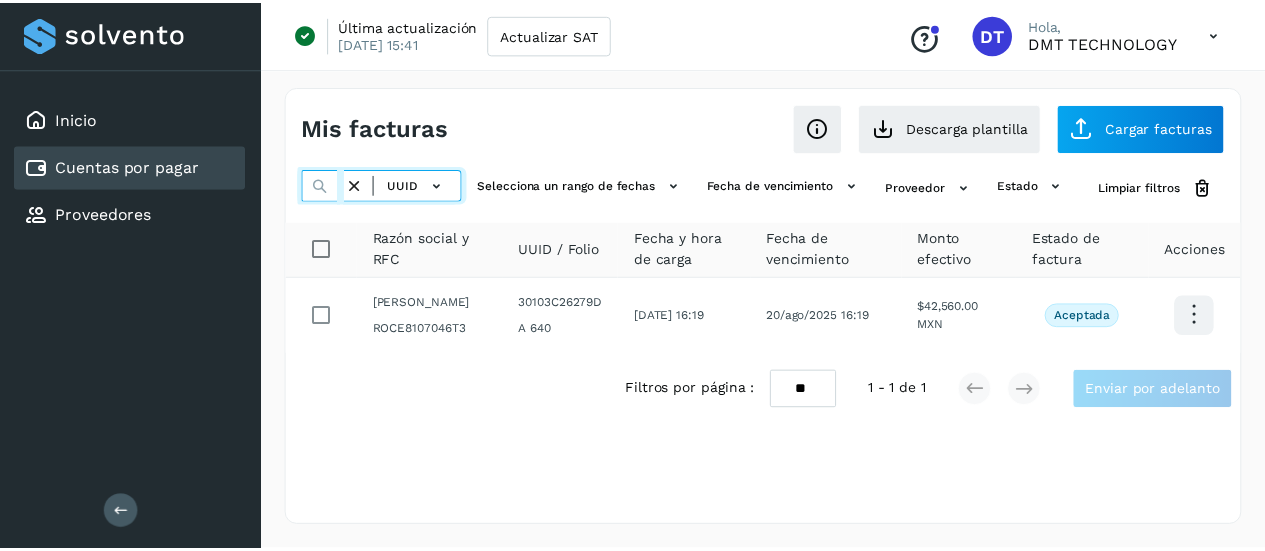 scroll, scrollTop: 0, scrollLeft: 0, axis: both 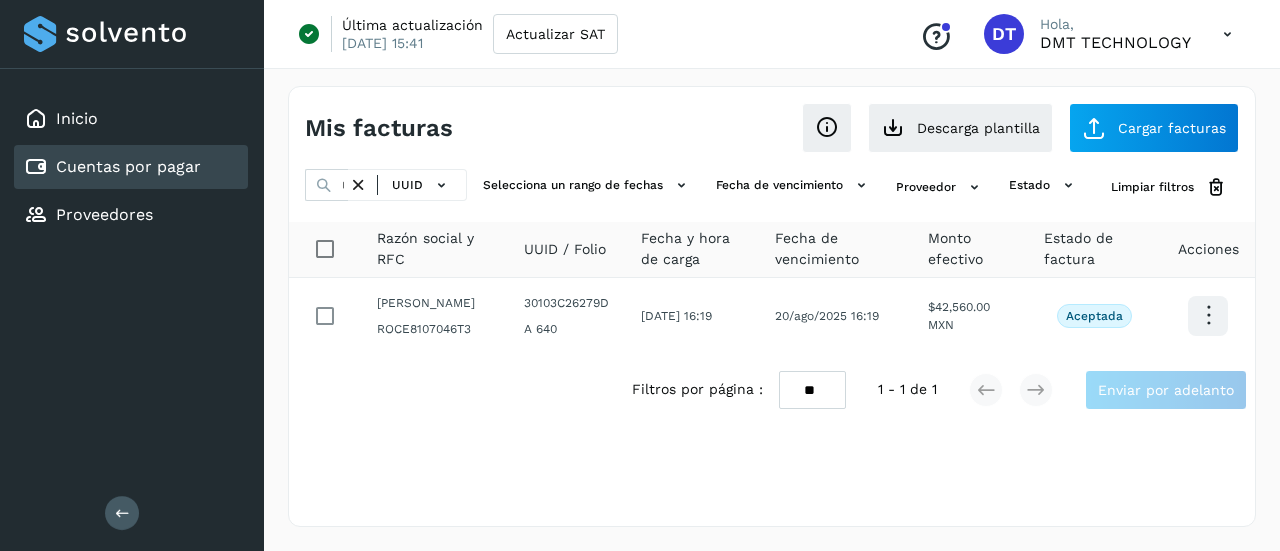 click at bounding box center [358, 185] 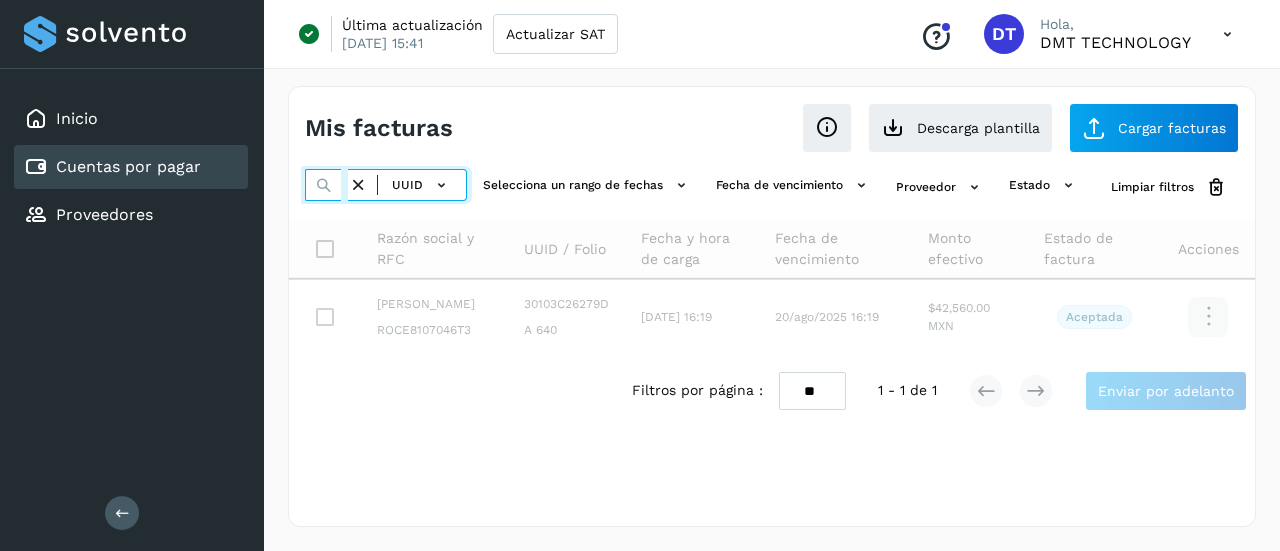 click at bounding box center [326, 185] 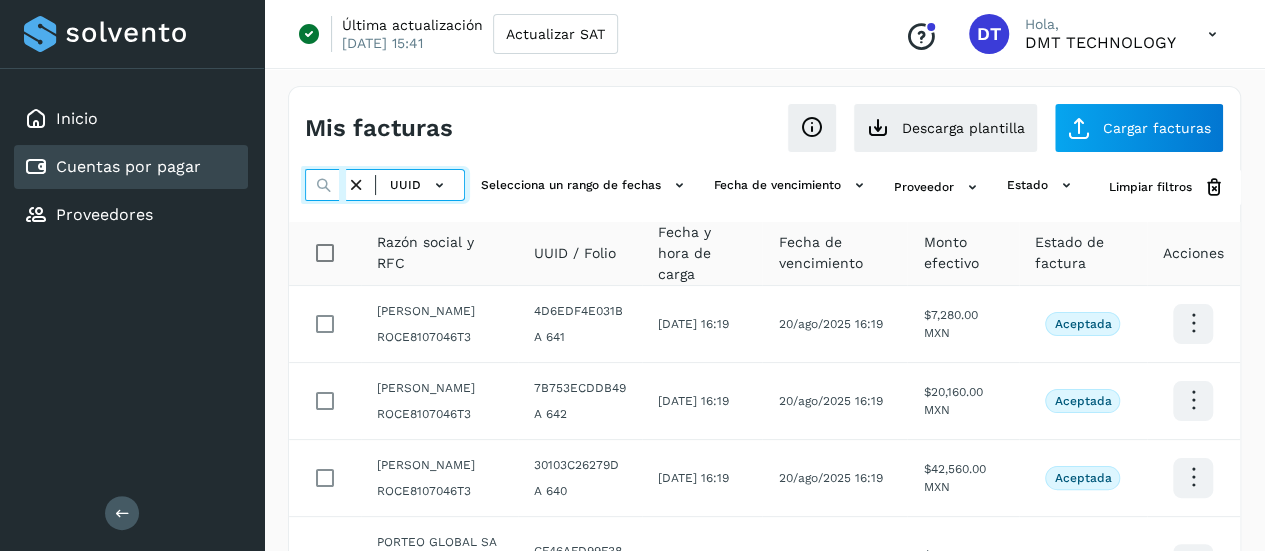 paste on "**********" 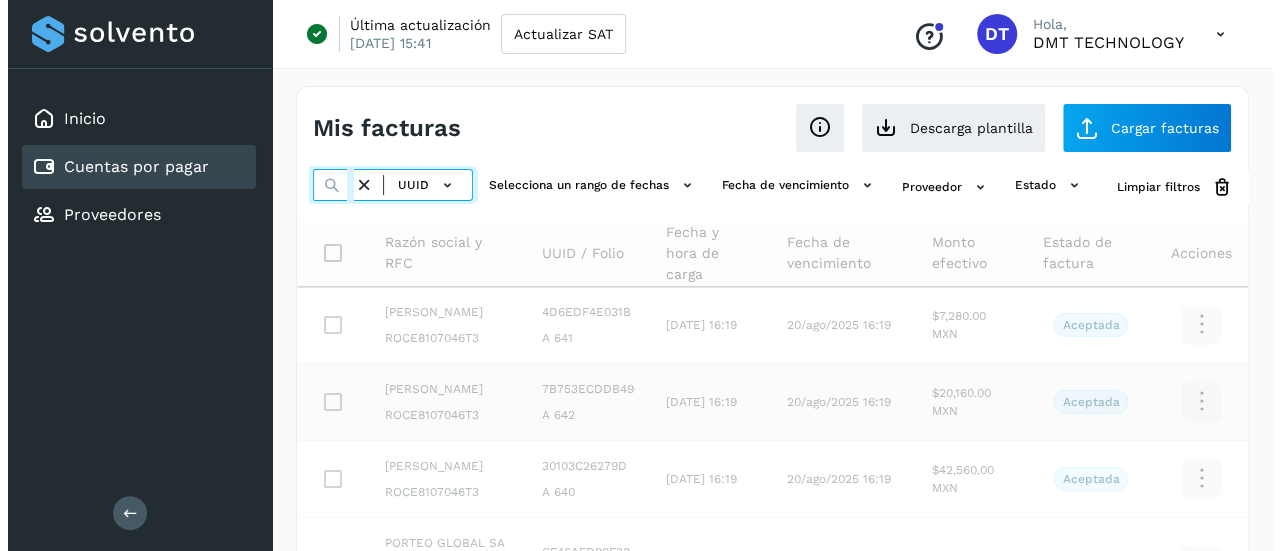 scroll, scrollTop: 0, scrollLeft: 294, axis: horizontal 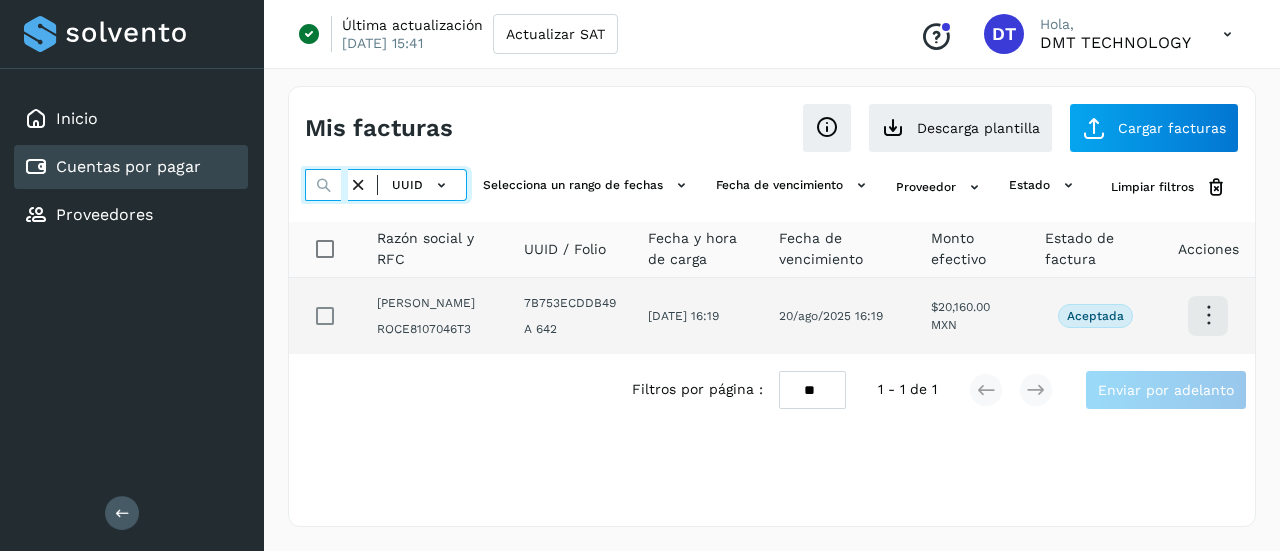 type on "**********" 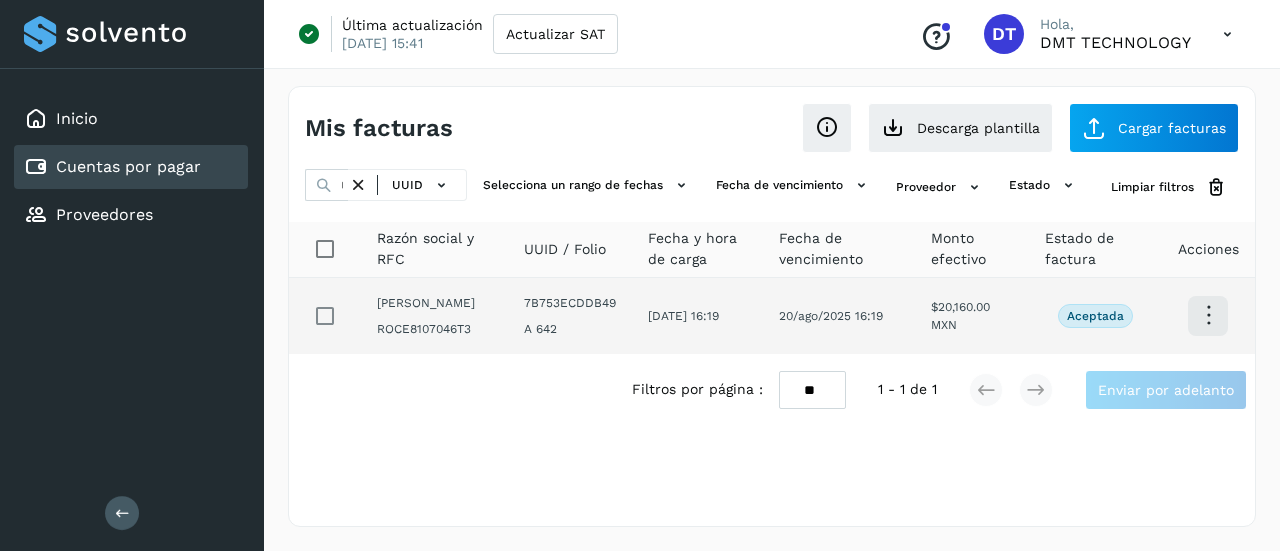 scroll, scrollTop: 0, scrollLeft: 0, axis: both 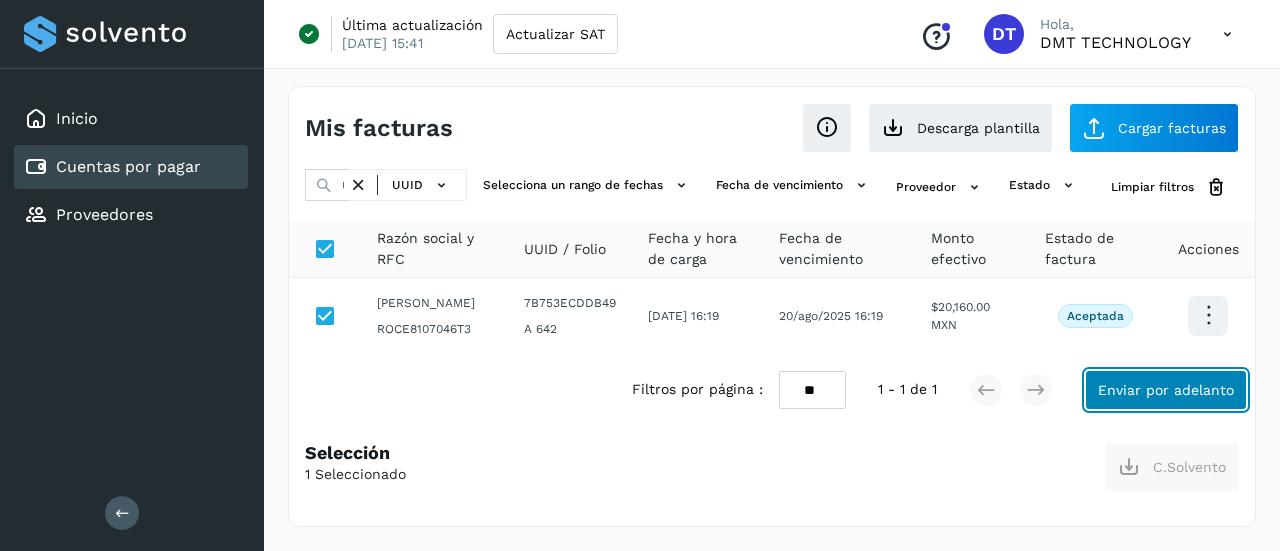 click on "Enviar por adelanto" 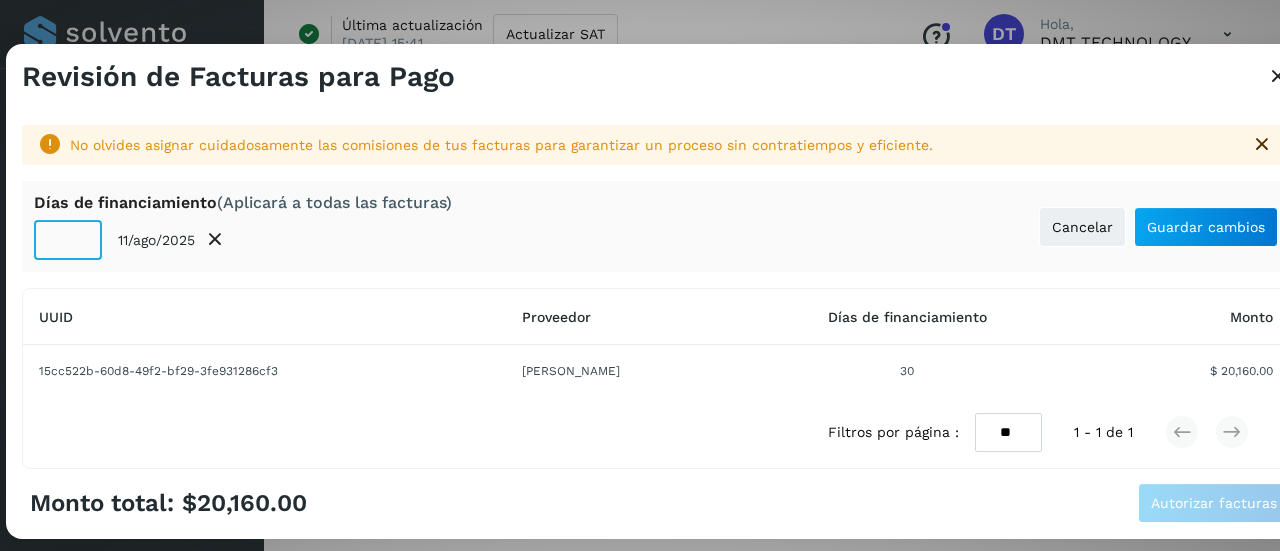 click on "**" 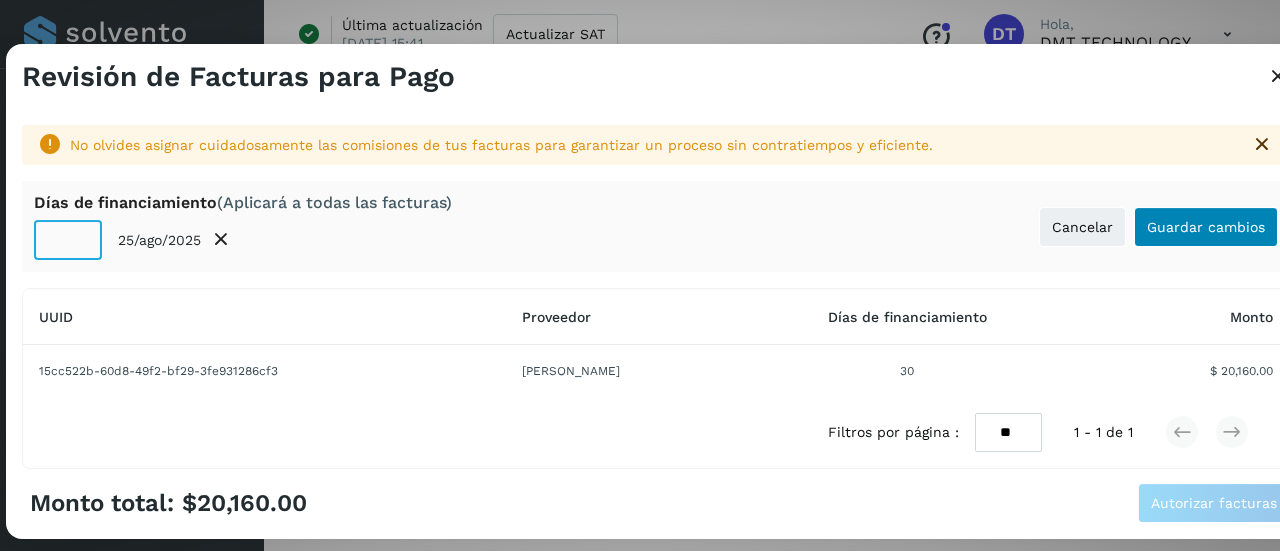 type on "**" 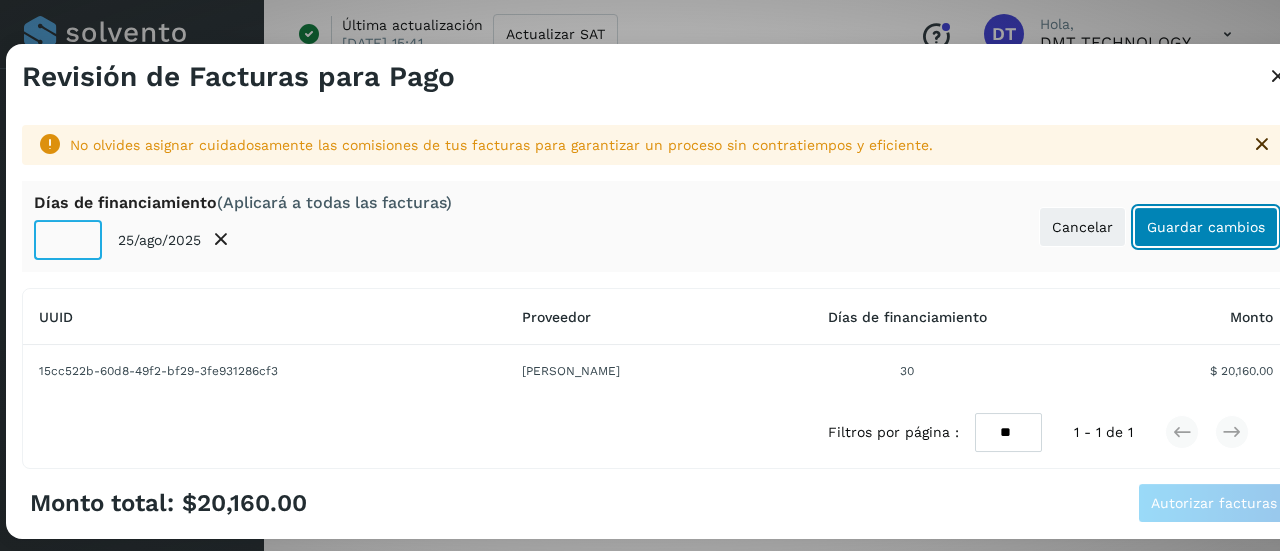 click on "Guardar cambios" 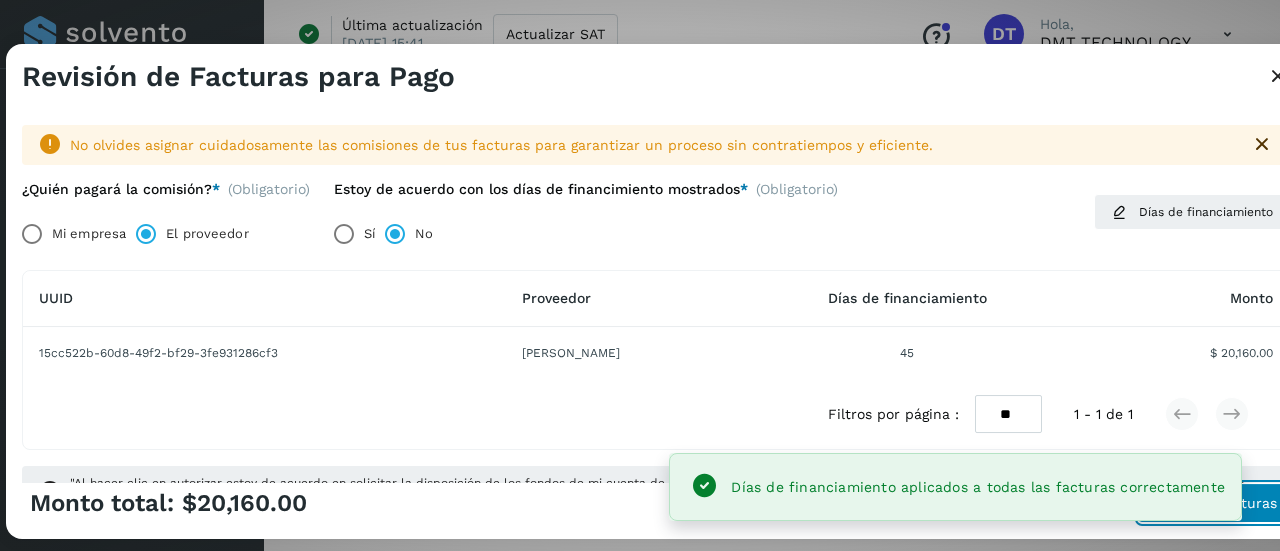 click on "Autorizar facturas" 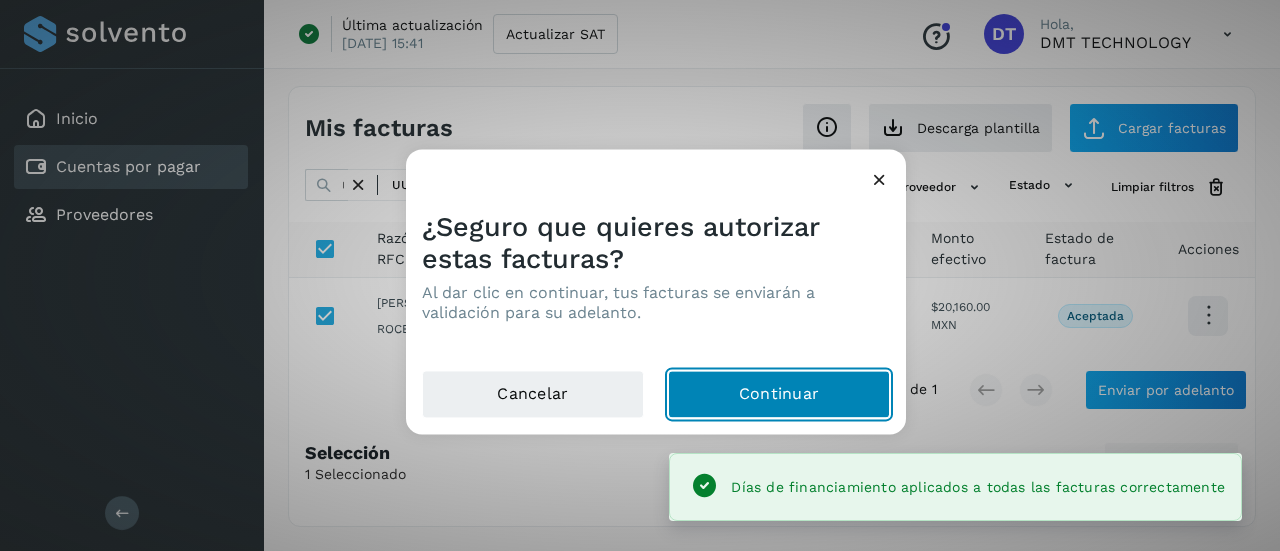 click on "Continuar" 